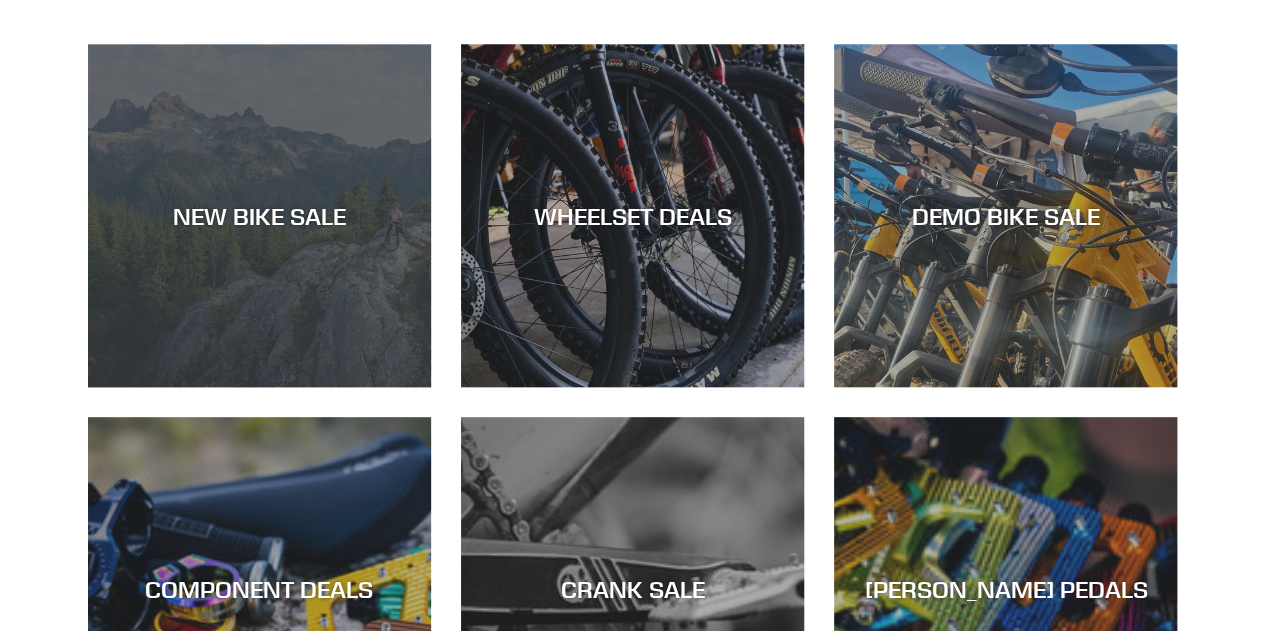 scroll, scrollTop: 575, scrollLeft: 0, axis: vertical 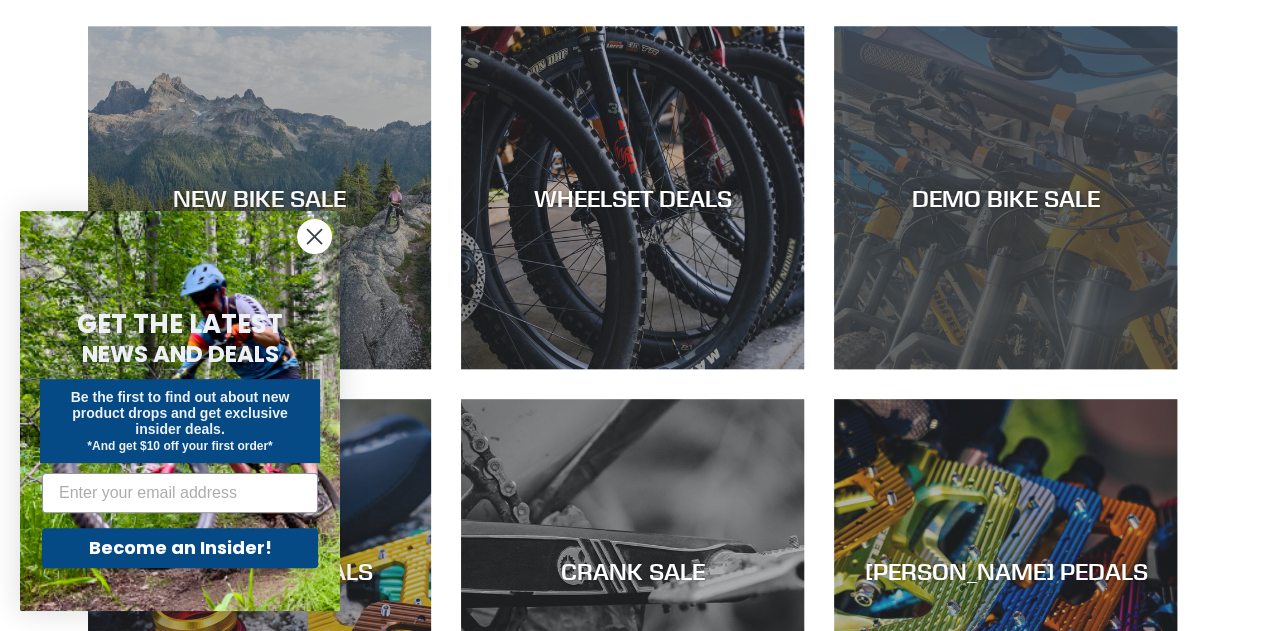 click on "DEMO BIKE SALE" at bounding box center (1005, 197) 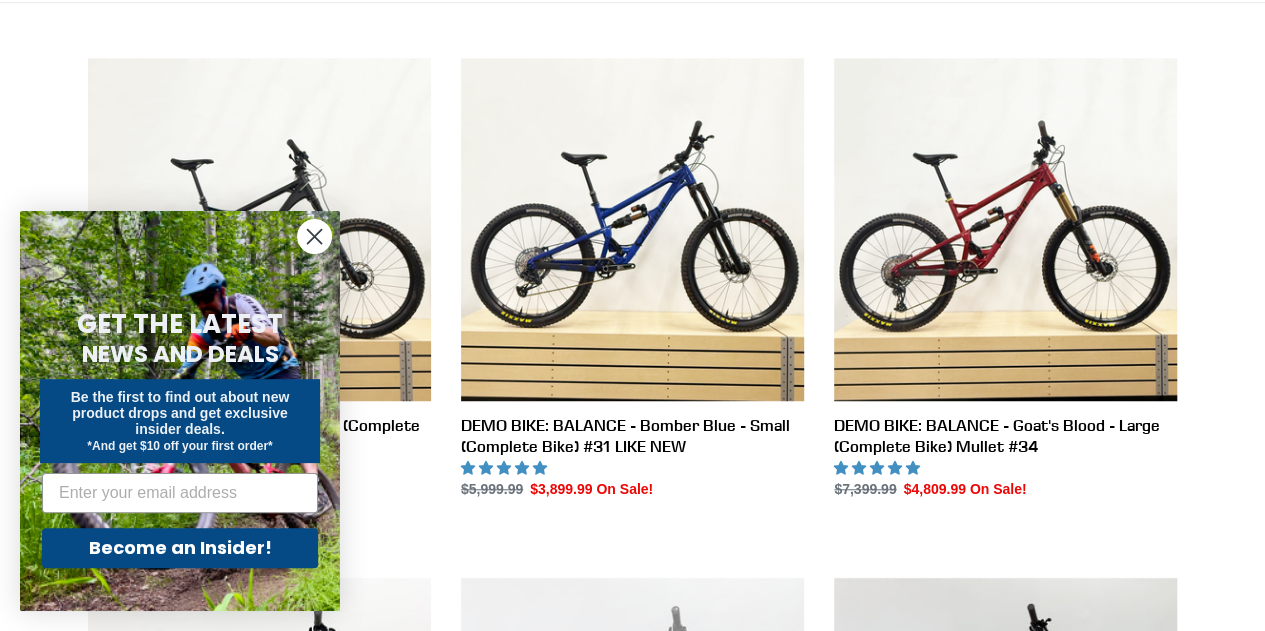 scroll, scrollTop: 538, scrollLeft: 0, axis: vertical 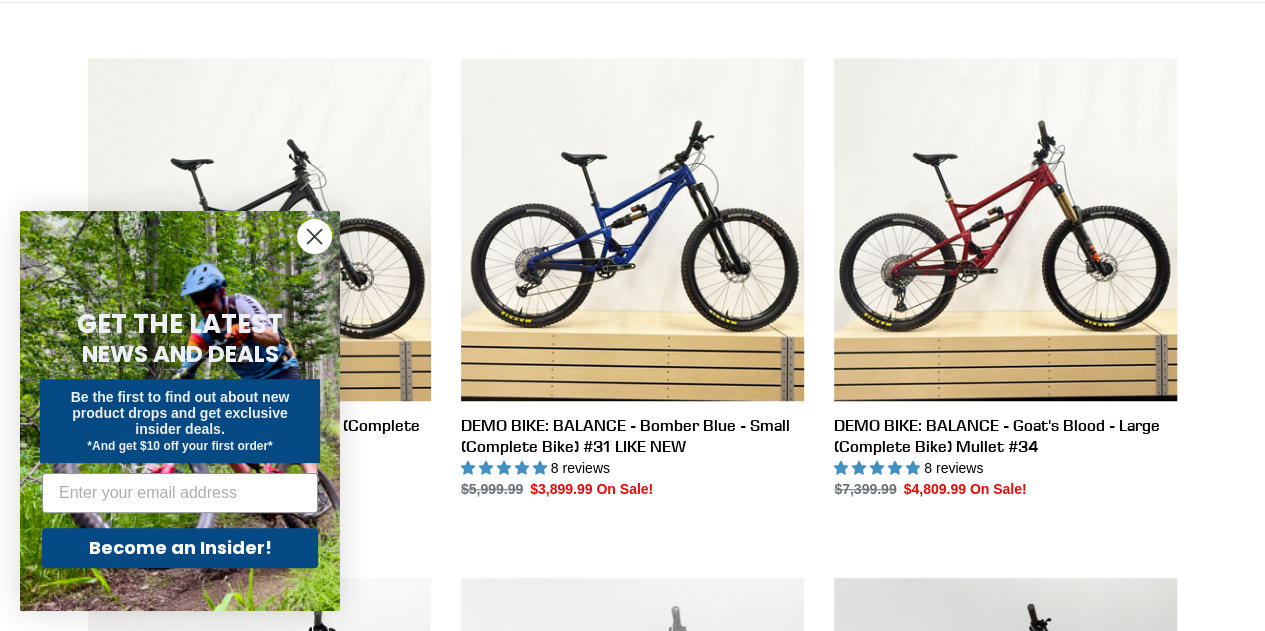 click 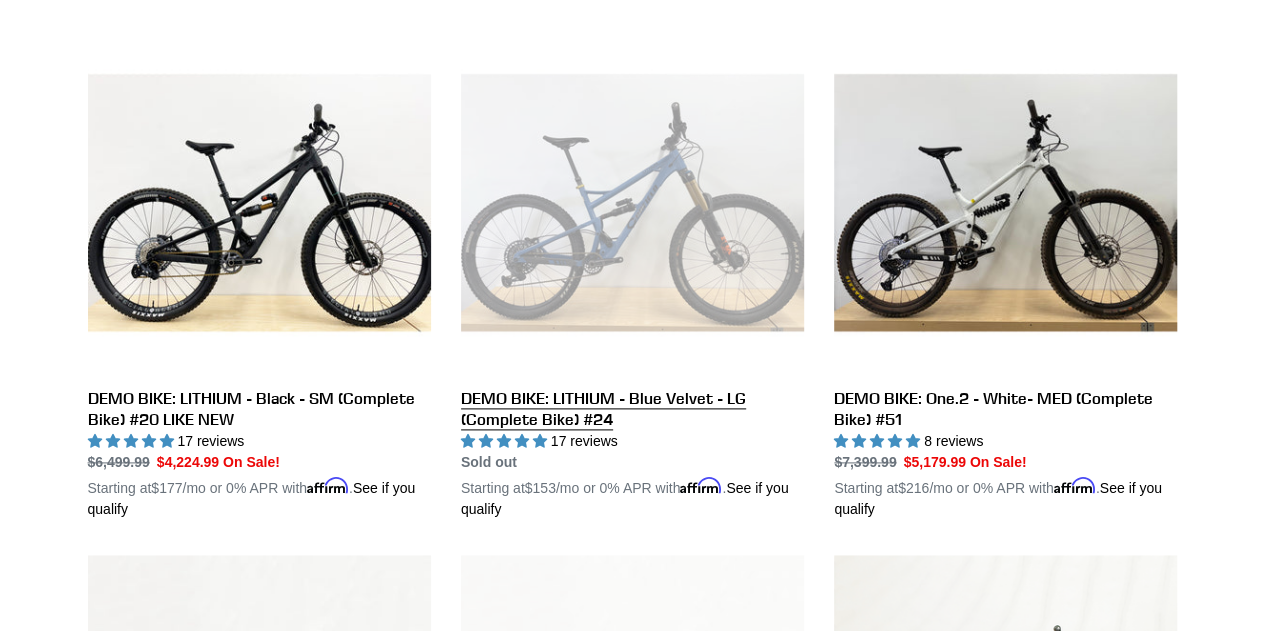 scroll, scrollTop: 1088, scrollLeft: 0, axis: vertical 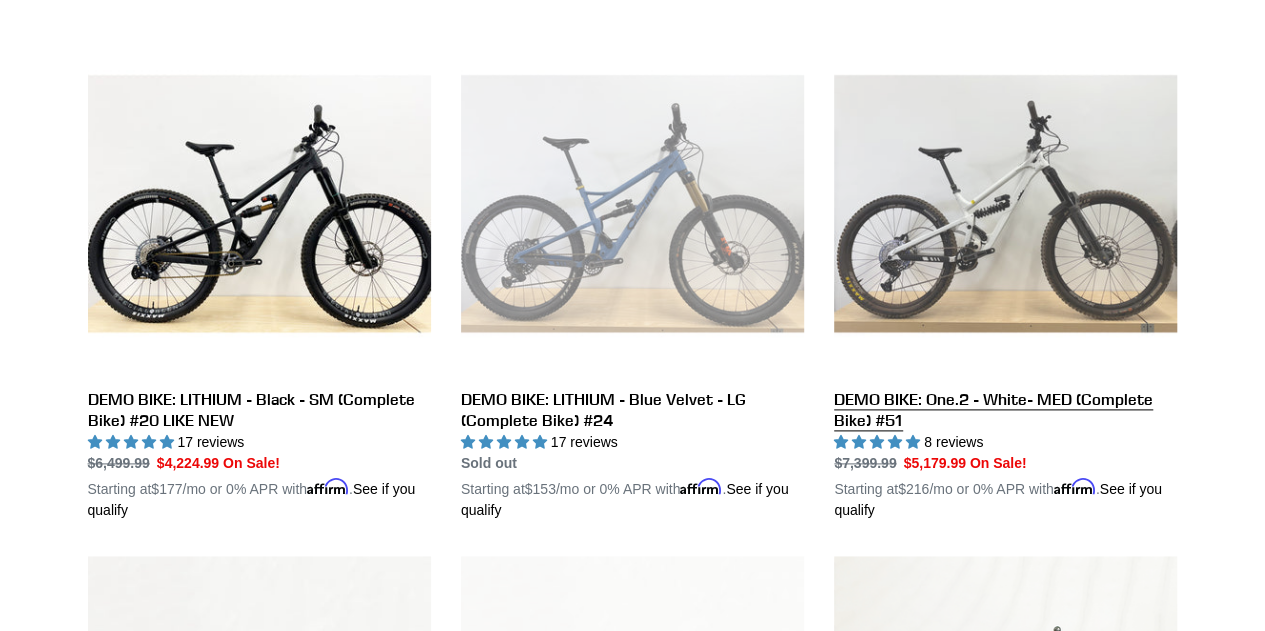 click on "DEMO BIKE: One.2 - White- MED (Complete Bike) #51" at bounding box center (1005, 276) 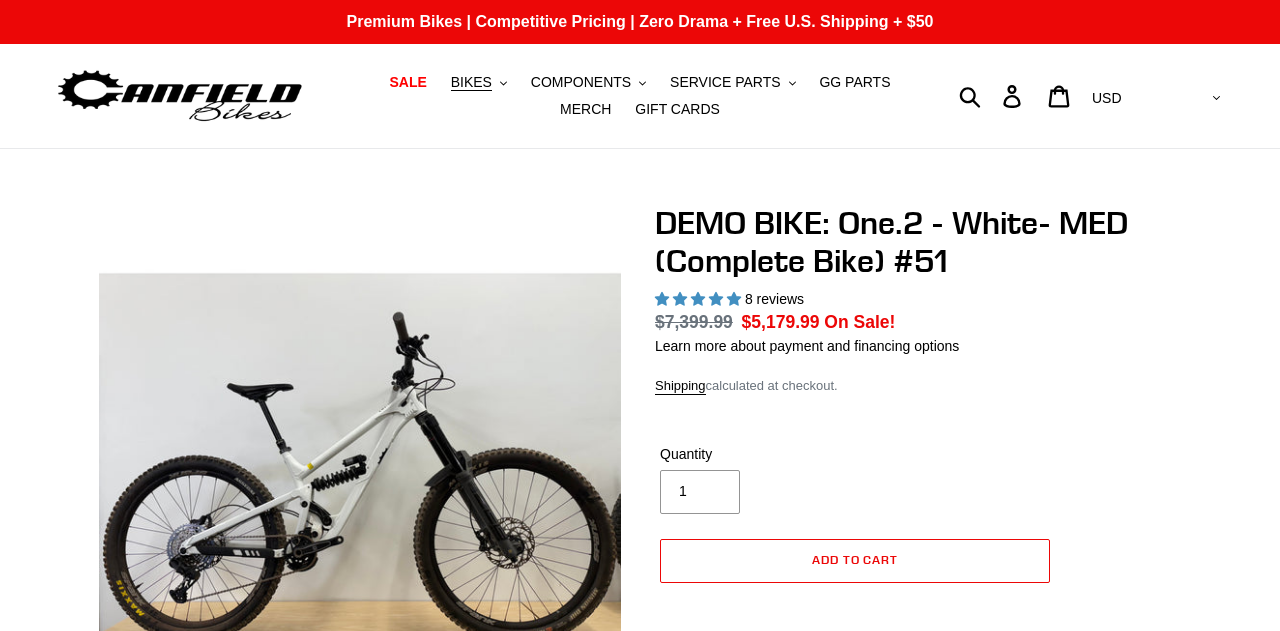 select on "highest-rating" 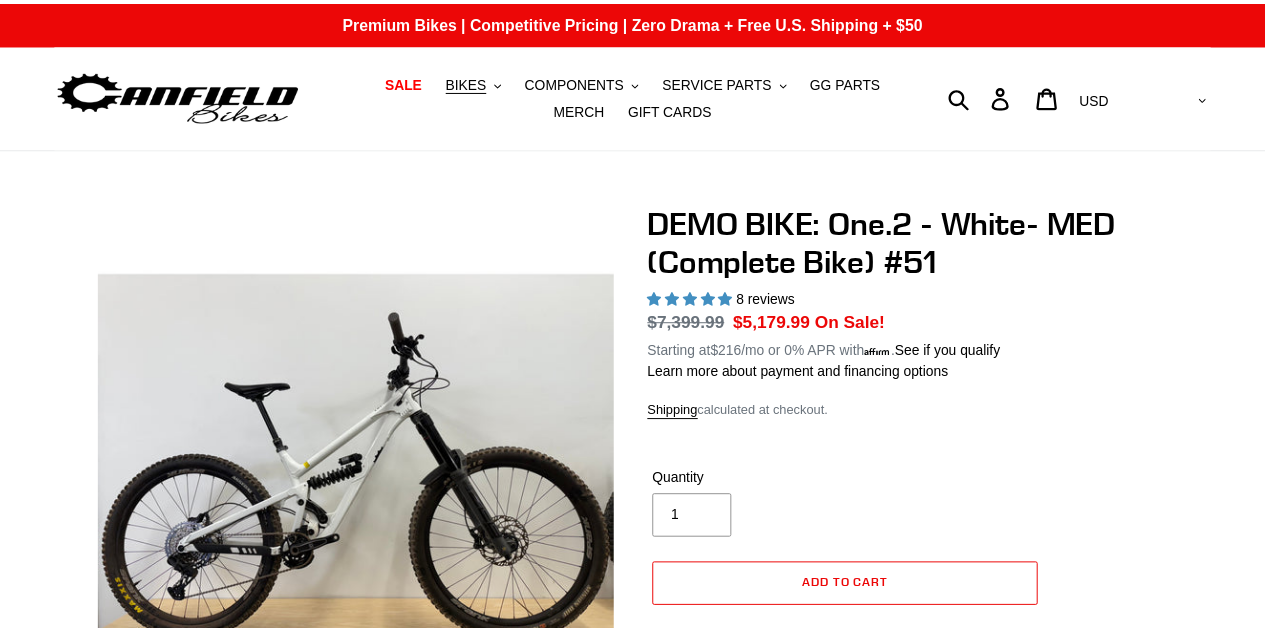 scroll, scrollTop: 0, scrollLeft: 0, axis: both 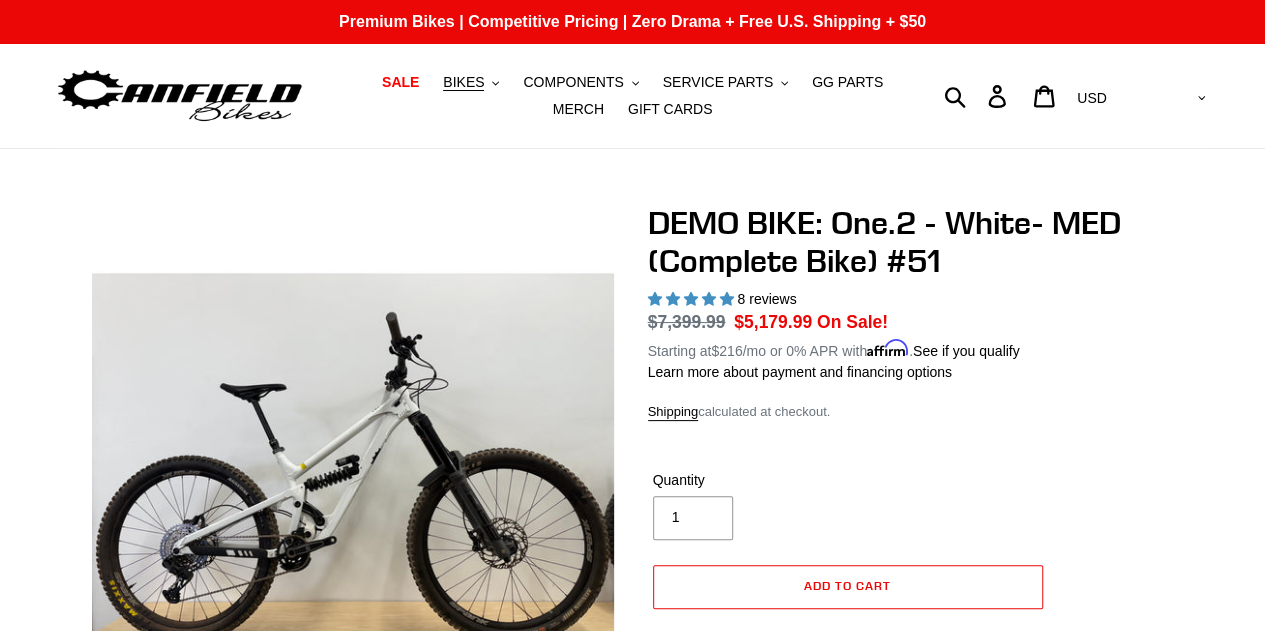 click on "SALE
BIKES .cls-1{fill:#231f20}
SHOP ALL BIKES
SHOP DEMO BIKES - On SALE Now!
JEDI - DH Race 29
ONE.2 - DH/Freeride 29
LITHIUM - AM/Enduro 29
BALANCE - AM/Enduro 27.5" at bounding box center [633, 96] 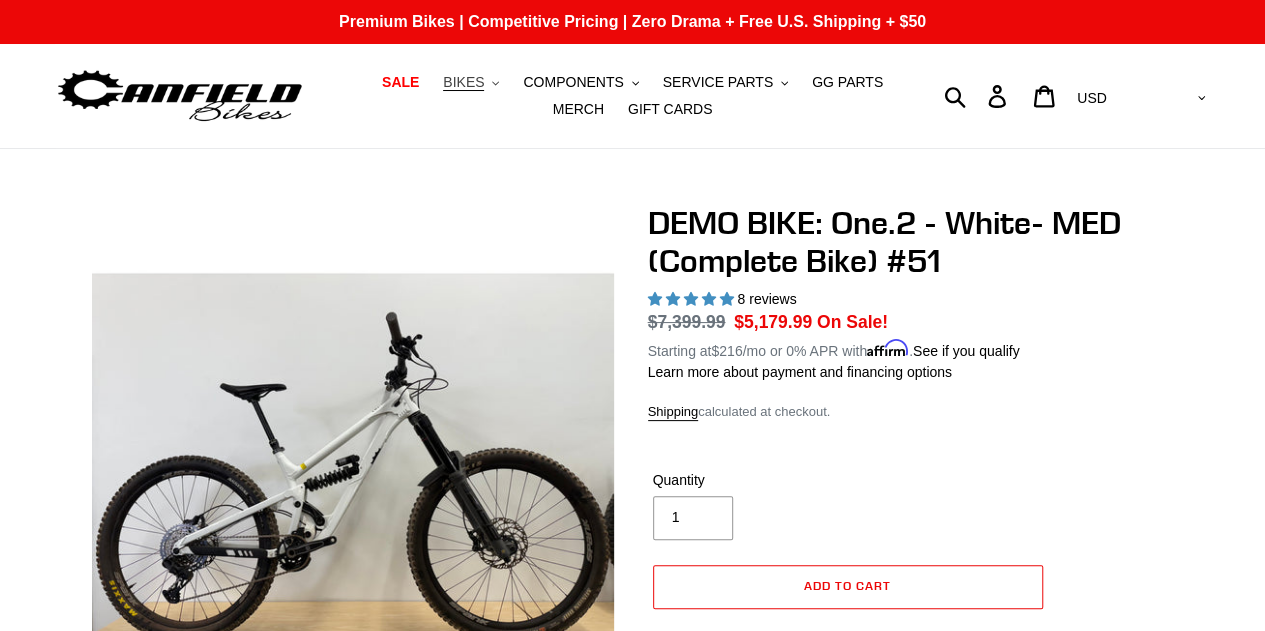 click on "BIKES" at bounding box center [463, 82] 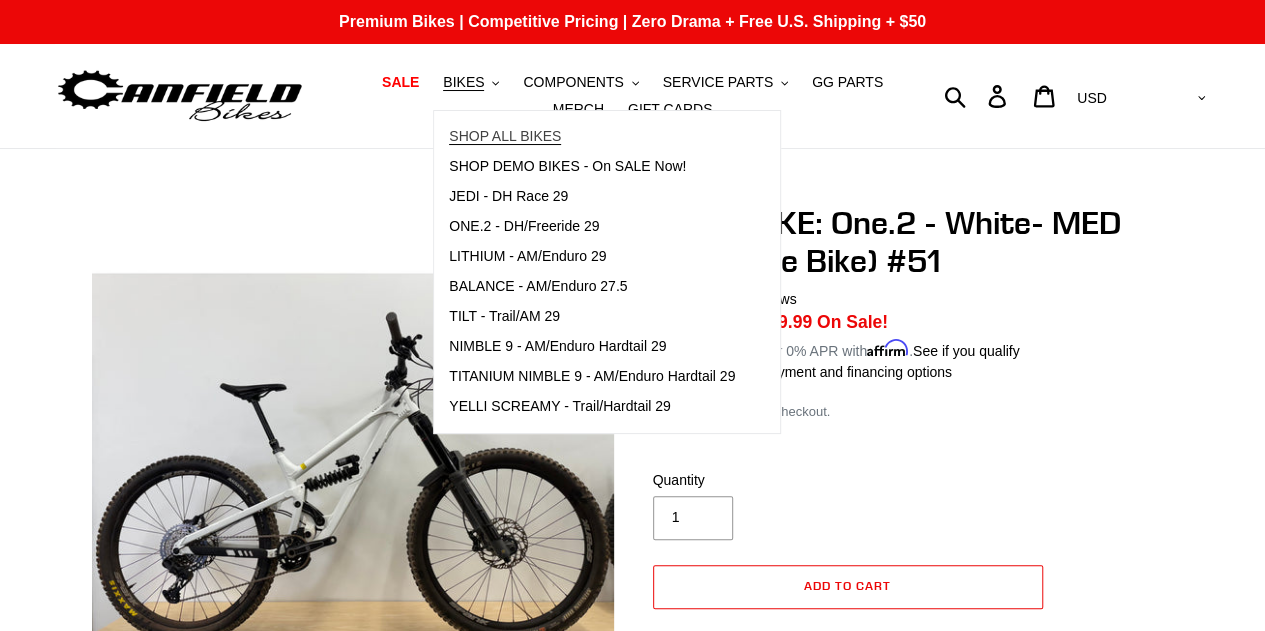 click on "SHOP ALL BIKES" at bounding box center [505, 136] 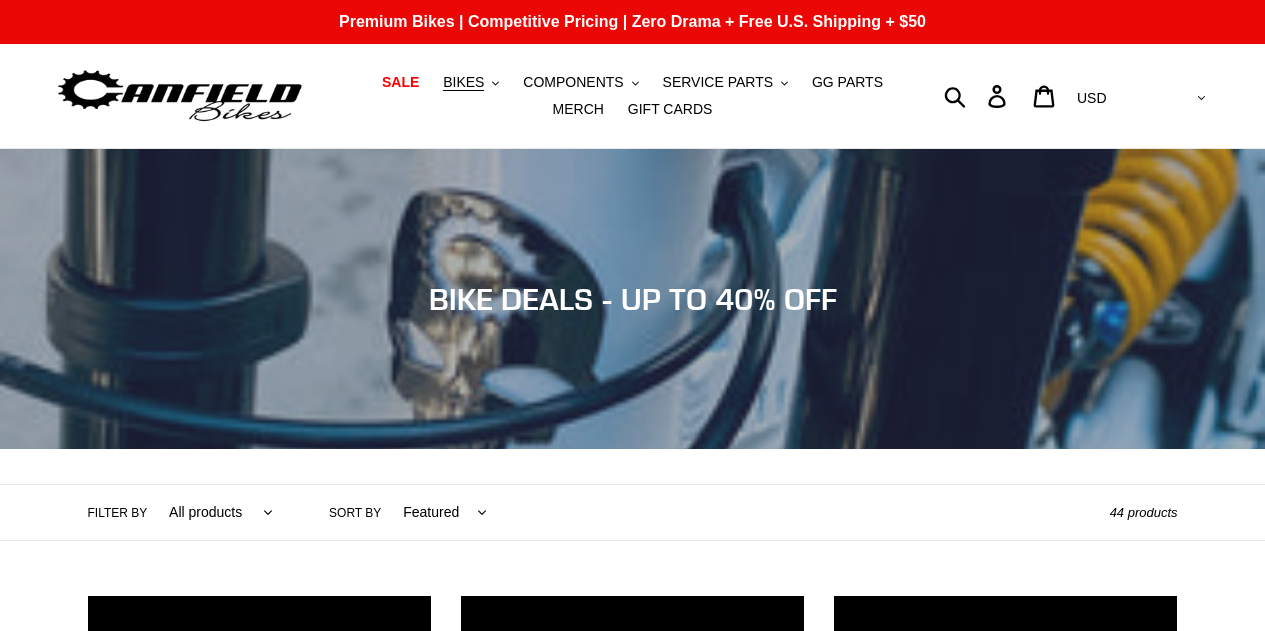 scroll, scrollTop: 0, scrollLeft: 0, axis: both 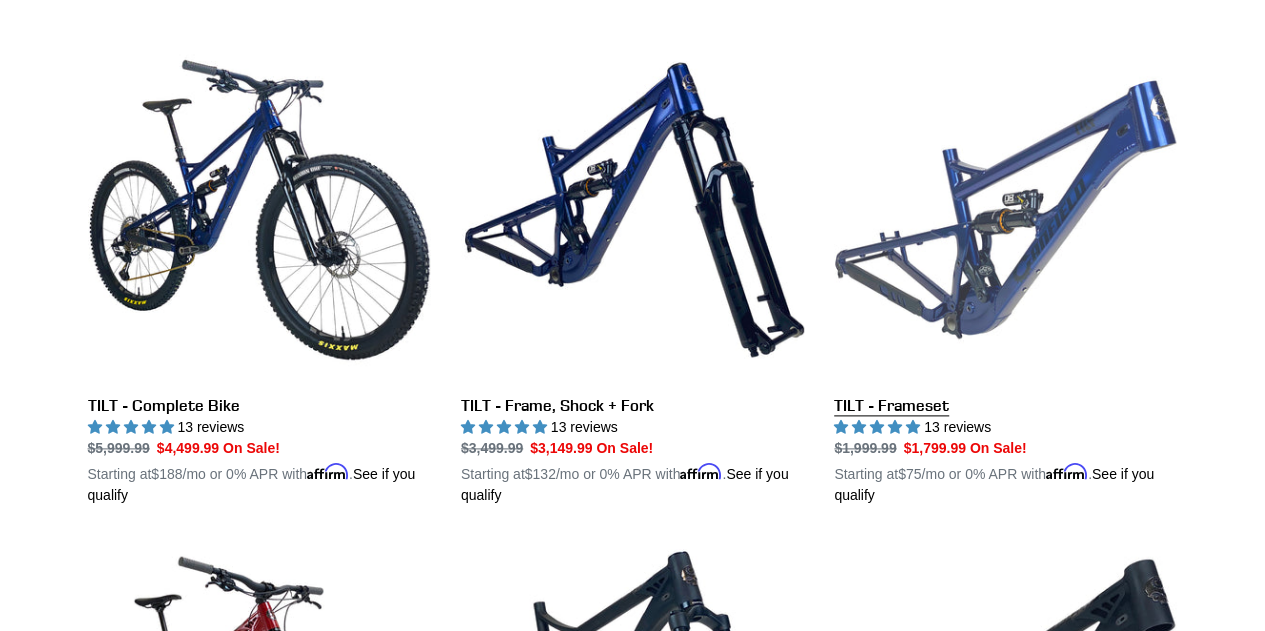 click on "TILT - Frameset" at bounding box center (1005, 272) 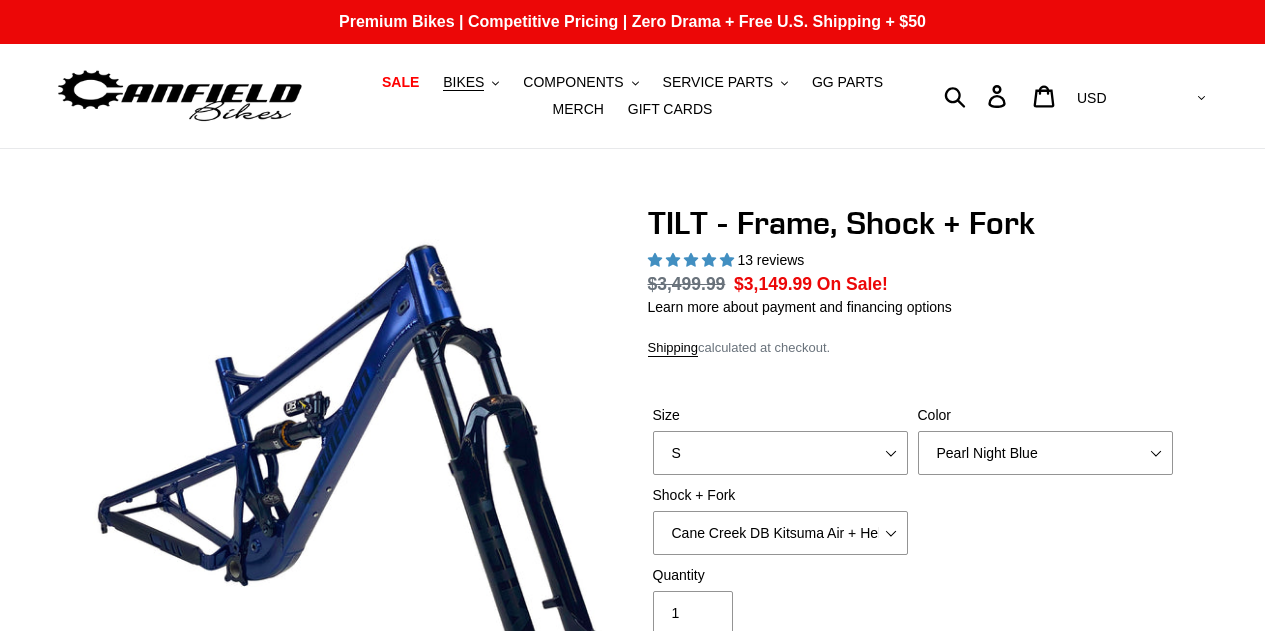 select on "highest-rating" 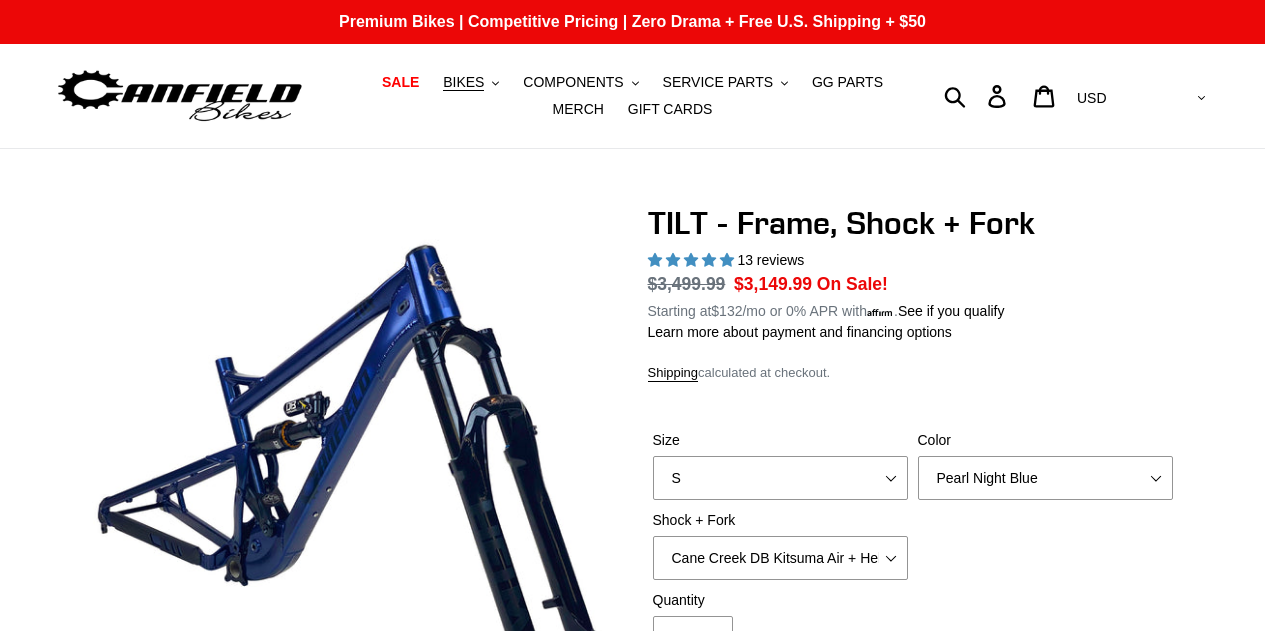 scroll, scrollTop: 0, scrollLeft: 0, axis: both 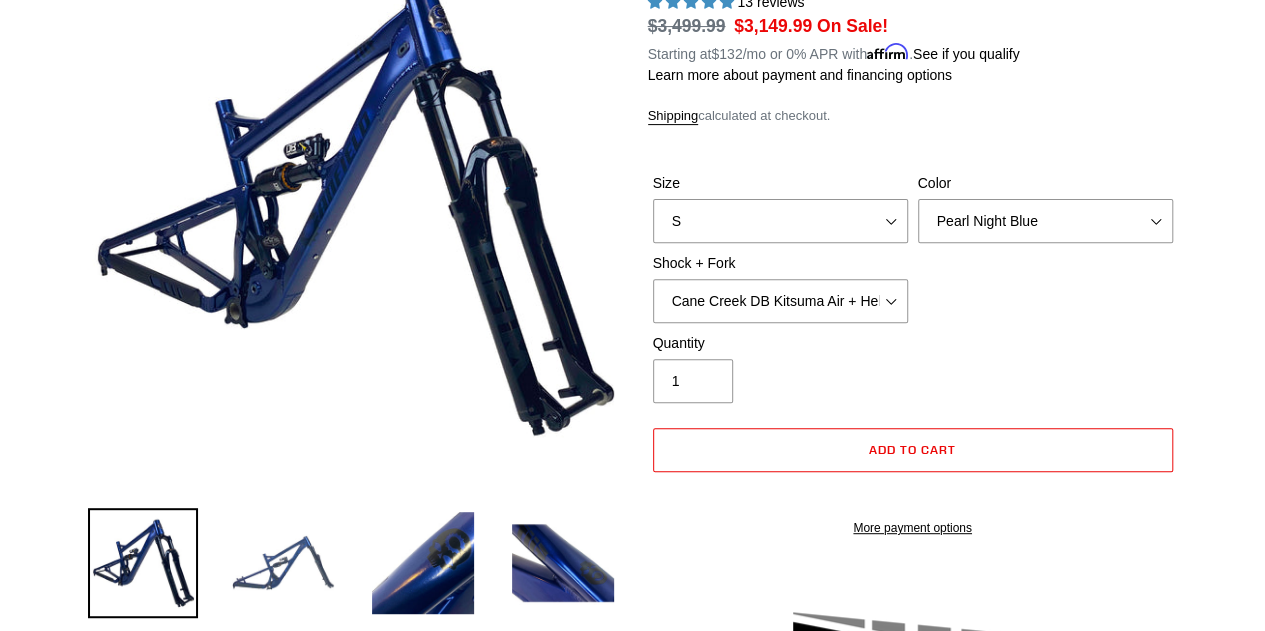 click at bounding box center [283, 563] 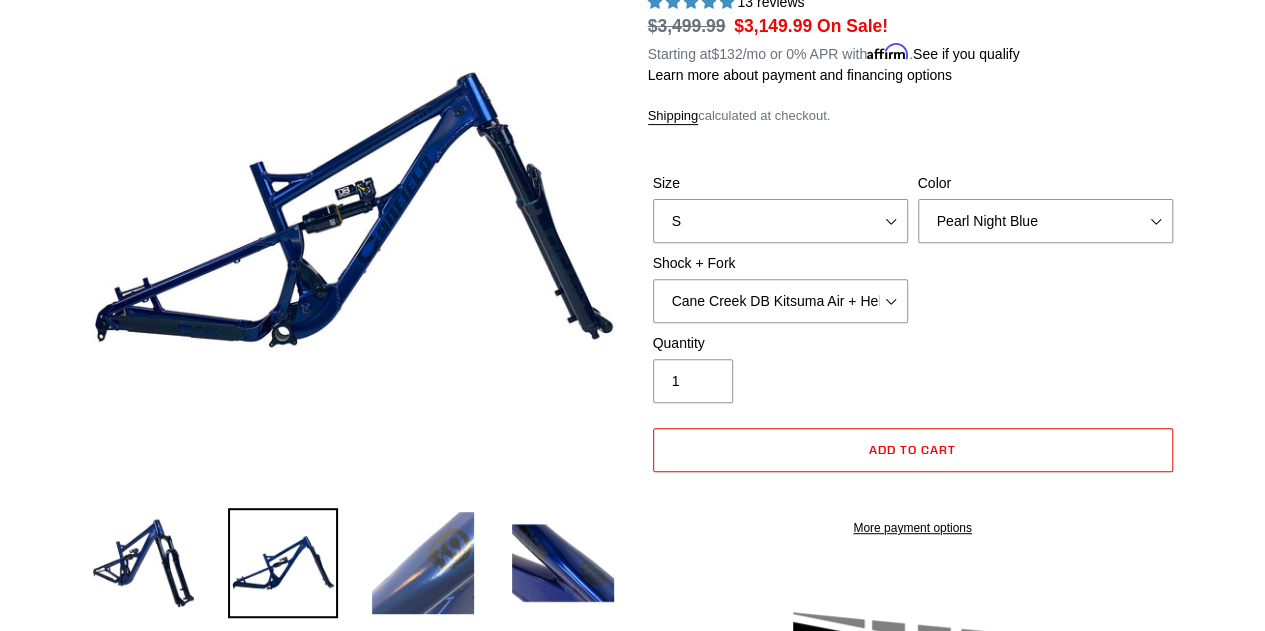 click at bounding box center (423, 563) 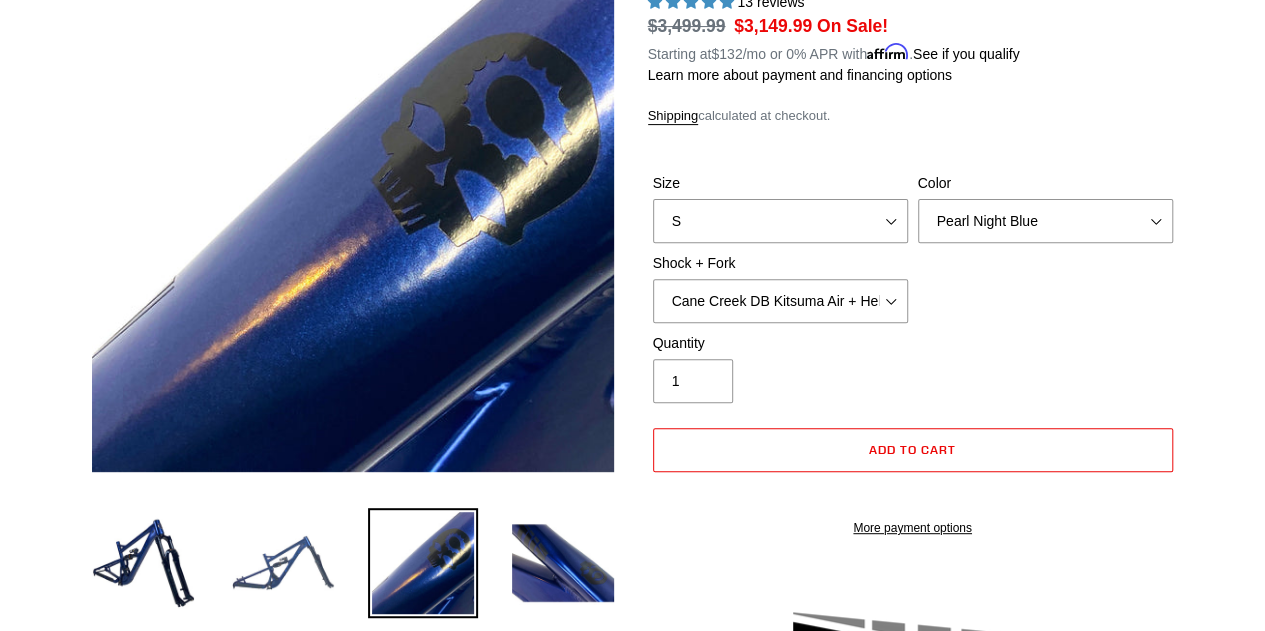click at bounding box center (283, 563) 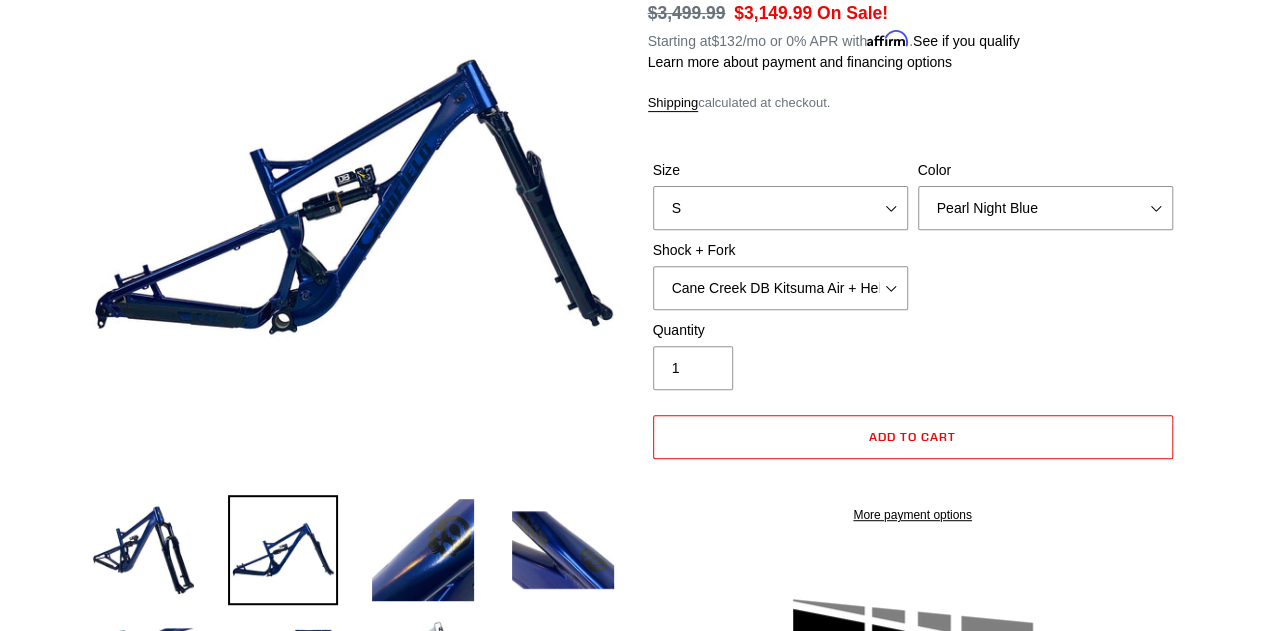 scroll, scrollTop: 272, scrollLeft: 0, axis: vertical 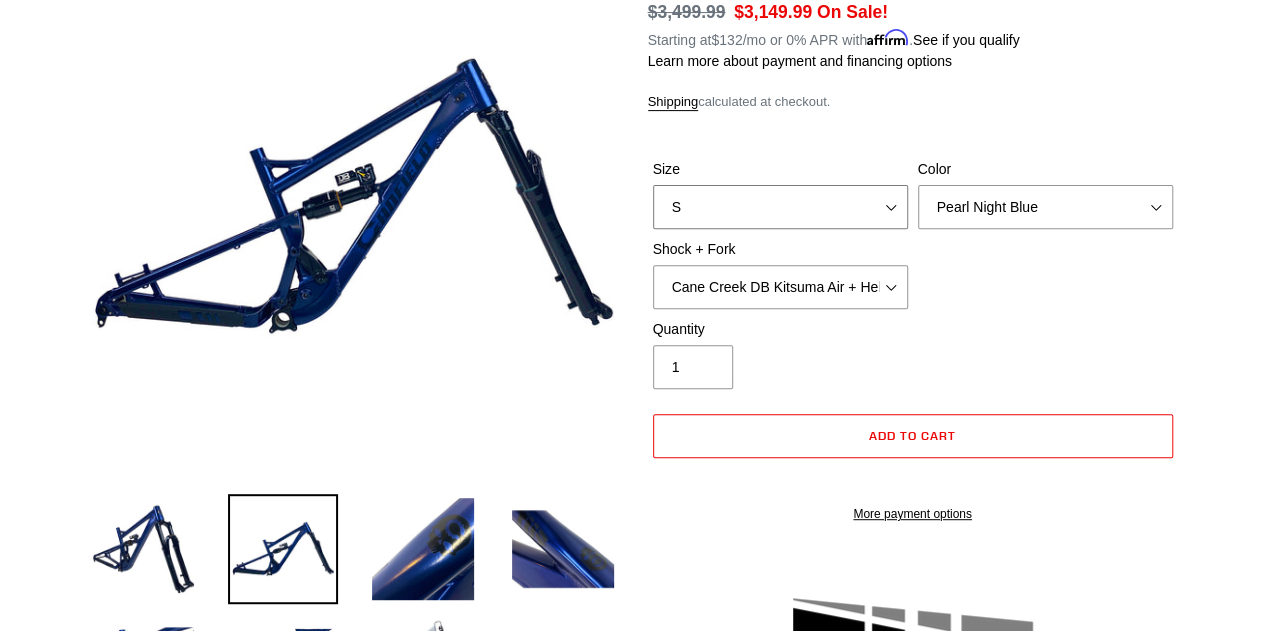 click on "S
M
L
XL" at bounding box center (780, 207) 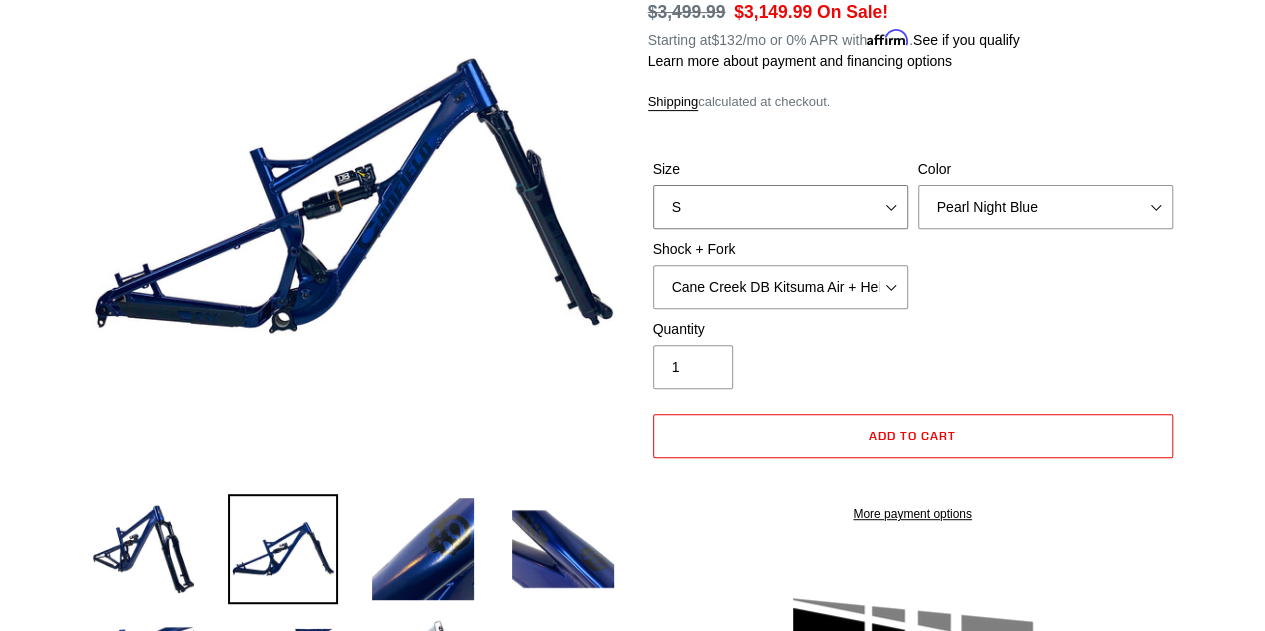 select on "M" 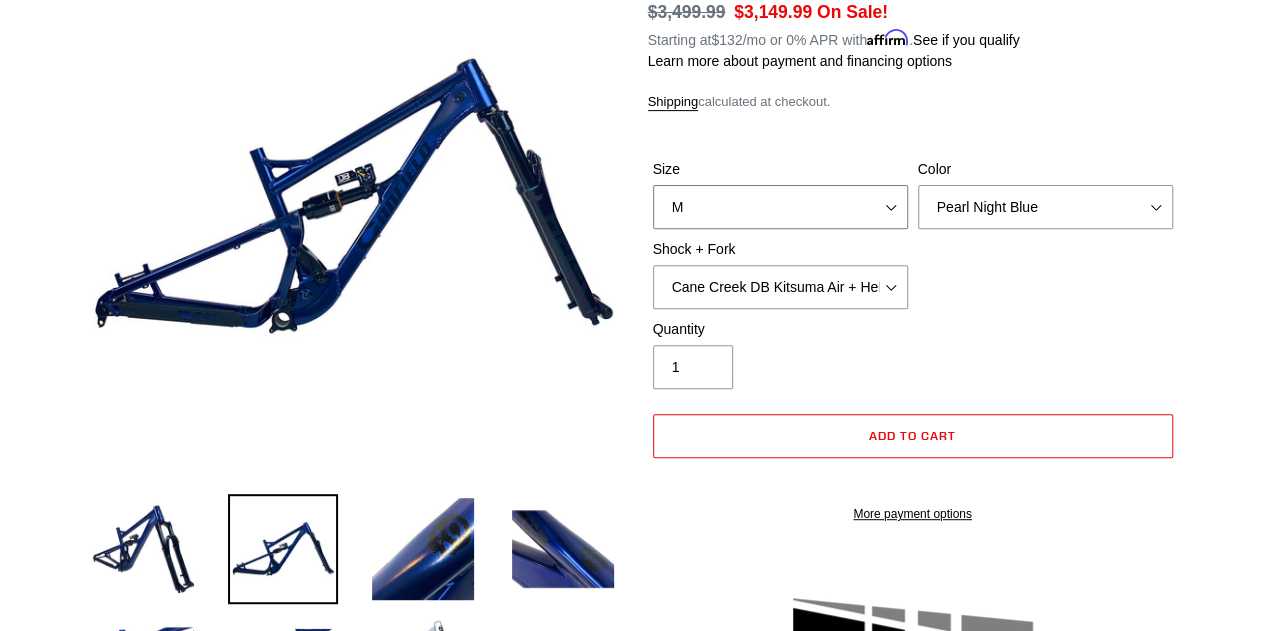 click on "S
M
L
XL" at bounding box center [780, 207] 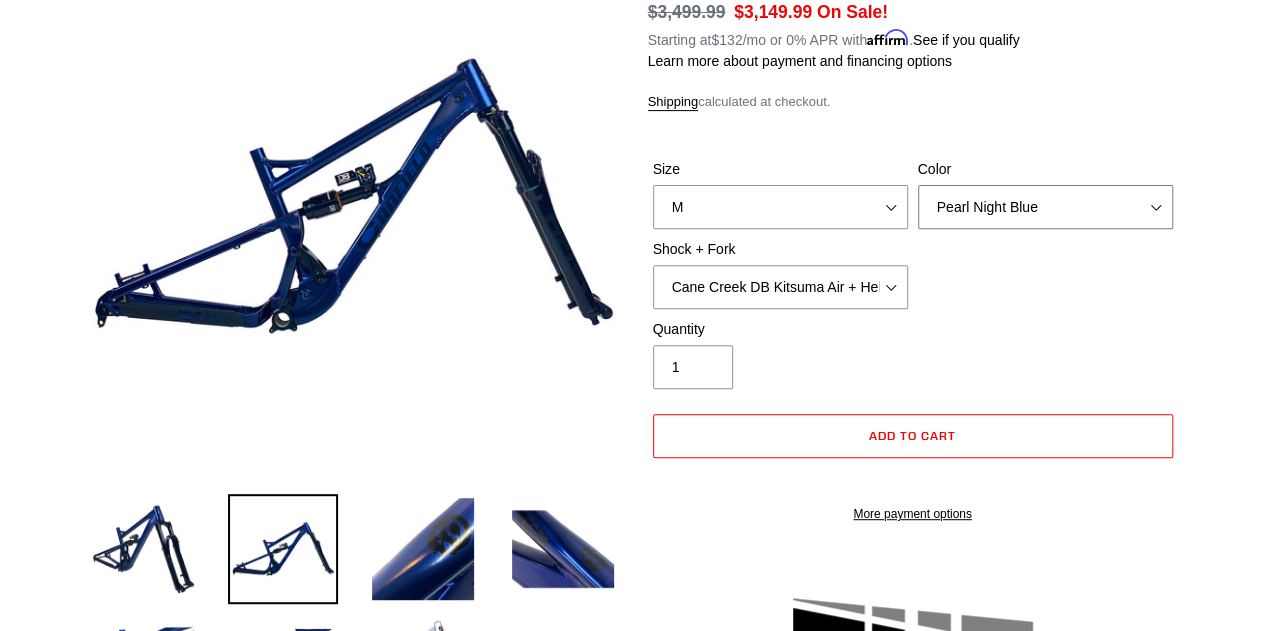 click on "Pearl Night Blue" at bounding box center [1045, 207] 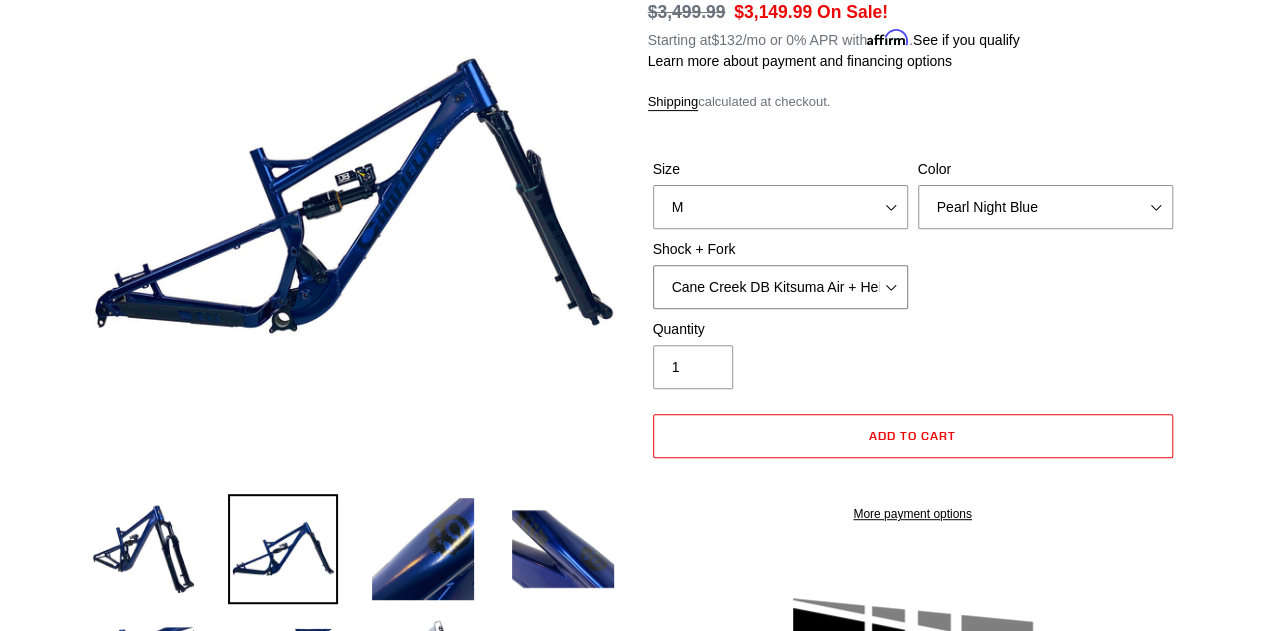 click on "Cane Creek DB Kitsuma Air + Helm MKII 140mm
Cane Creek DB Kitsuma Air + Fox 36 SL Factory Grip X 140mm
Fox Float X + Fox 36 Grip X Factory 150mm
EXT Storia V3-S + EXT Era V2.1" at bounding box center [780, 287] 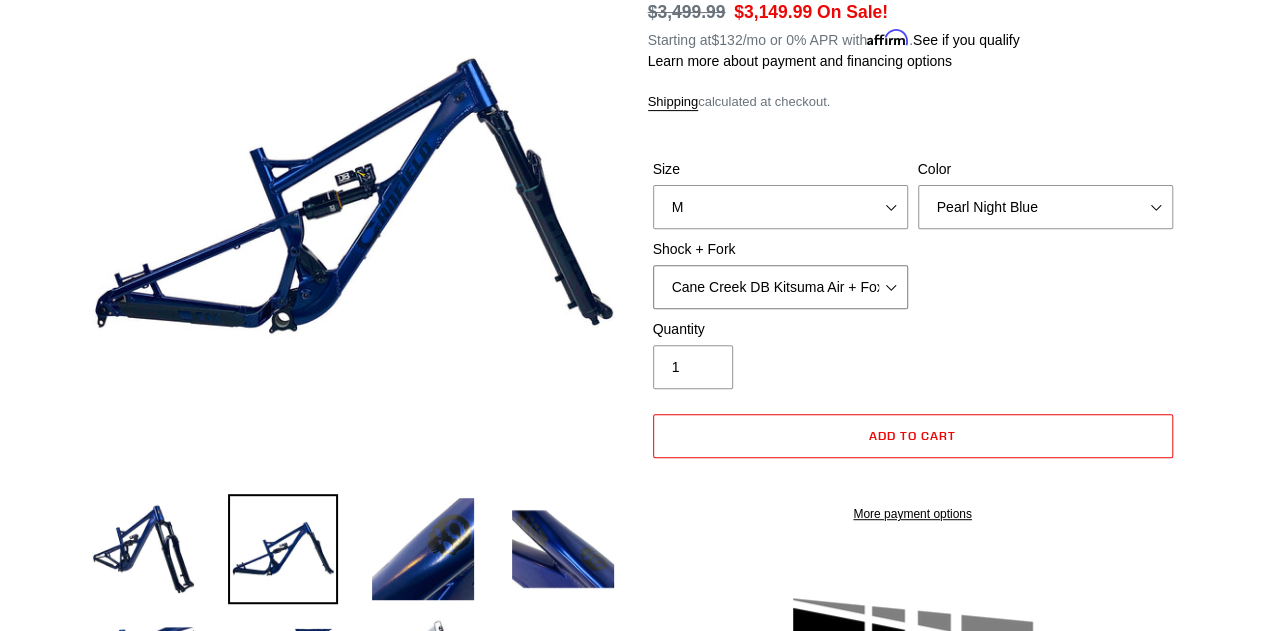 click on "Cane Creek DB Kitsuma Air + Helm MKII 140mm
Cane Creek DB Kitsuma Air + Fox 36 SL Factory Grip X 140mm
Fox Float X + Fox 36 Grip X Factory 150mm
EXT Storia V3-S + EXT Era V2.1" at bounding box center [780, 287] 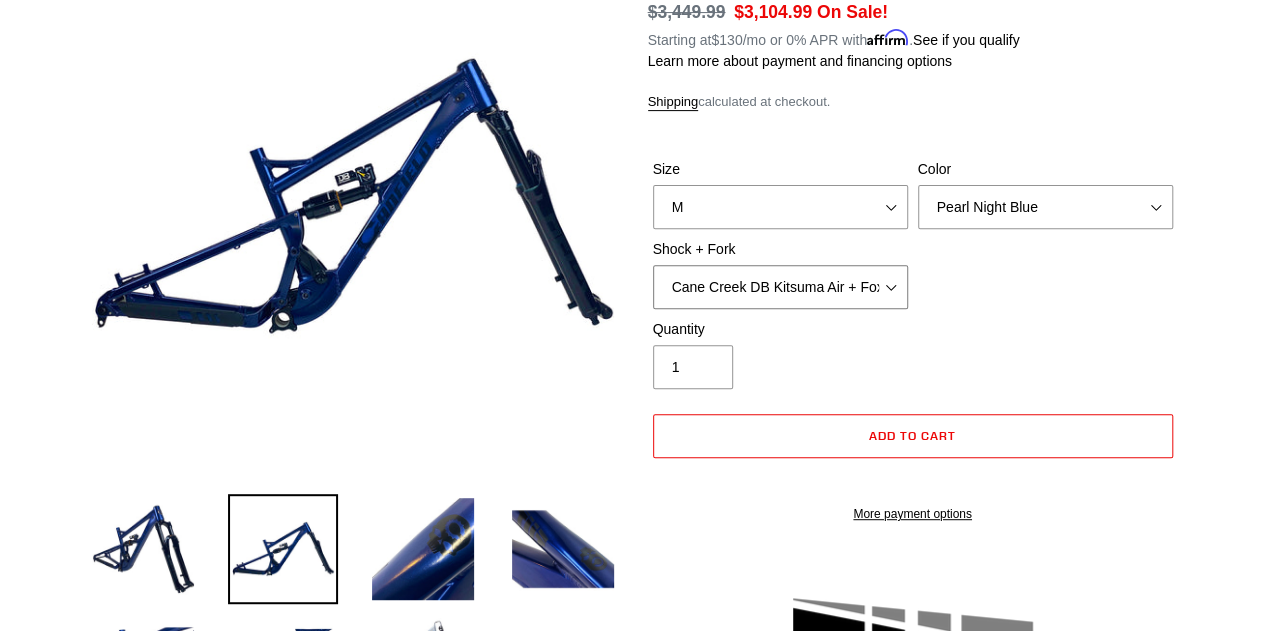 click on "Cane Creek DB Kitsuma Air + Helm MKII 140mm
Cane Creek DB Kitsuma Air + Fox 36 SL Factory Grip X 140mm
Fox Float X + Fox 36 Grip X Factory 150mm
EXT Storia V3-S + EXT Era V2.1" at bounding box center (780, 287) 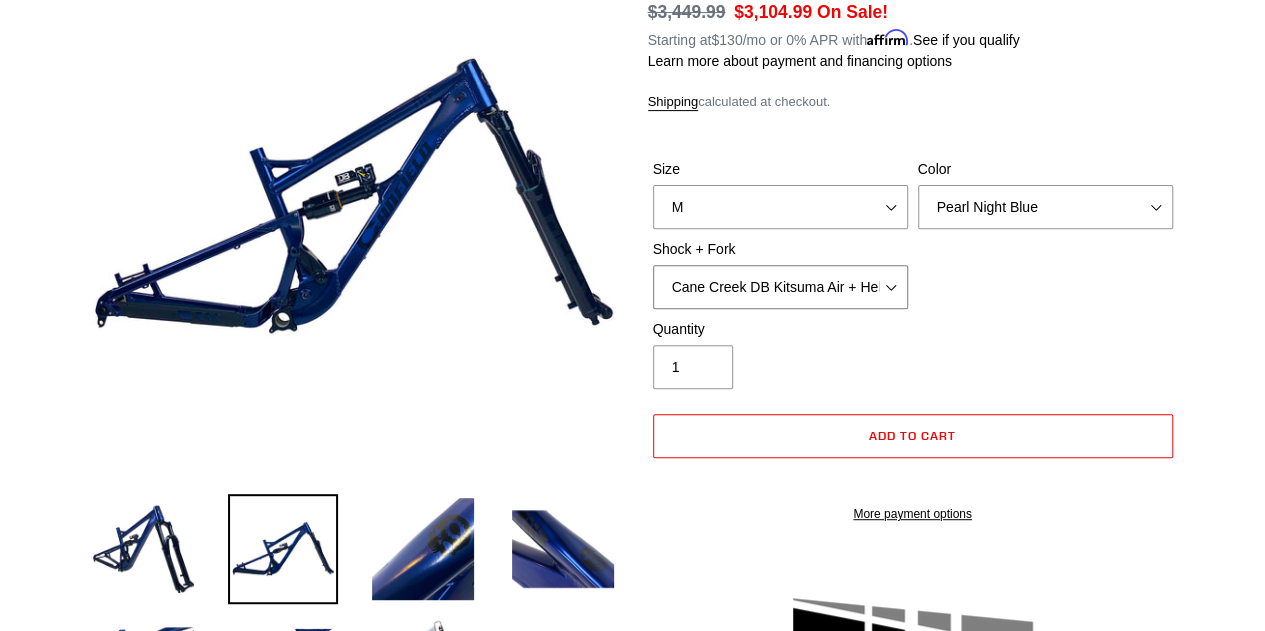 click on "Cane Creek DB Kitsuma Air + Helm MKII 140mm
Cane Creek DB Kitsuma Air + Fox 36 SL Factory Grip X 140mm
Fox Float X + Fox 36 Grip X Factory 150mm
EXT Storia V3-S + EXT Era V2.1" at bounding box center (780, 287) 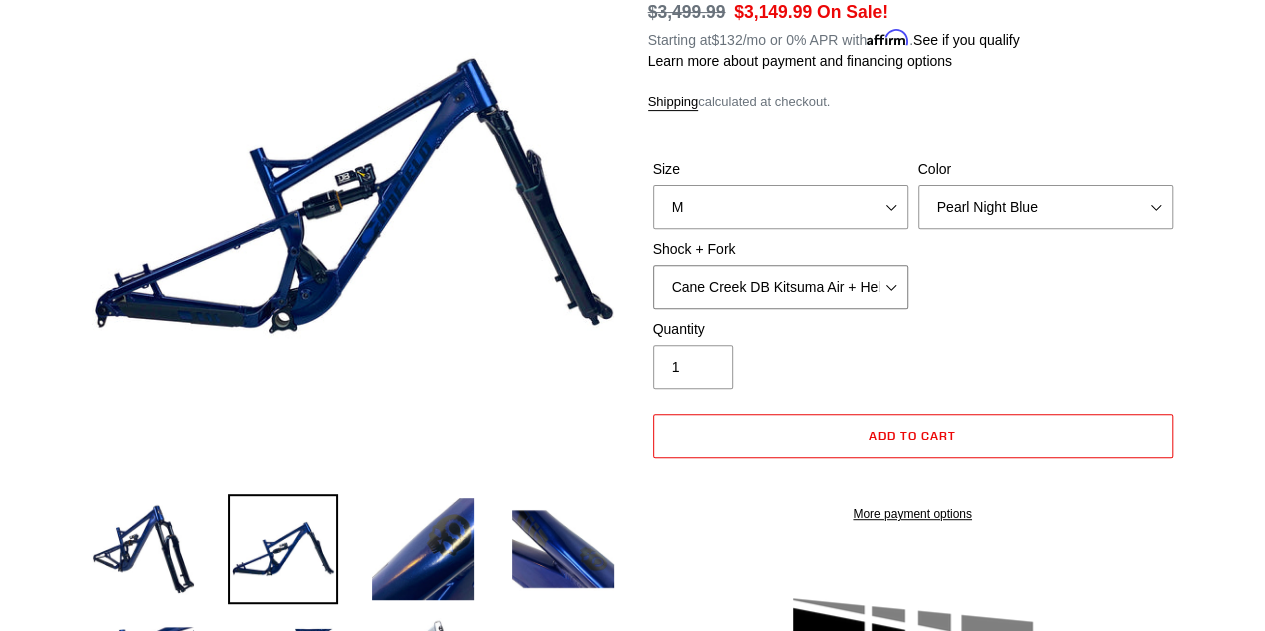 click on "Cane Creek DB Kitsuma Air + Helm MKII 140mm
Cane Creek DB Kitsuma Air + Fox 36 SL Factory Grip X 140mm
Fox Float X + Fox 36 Grip X Factory 150mm
EXT Storia V3-S + EXT Era V2.1" at bounding box center (780, 287) 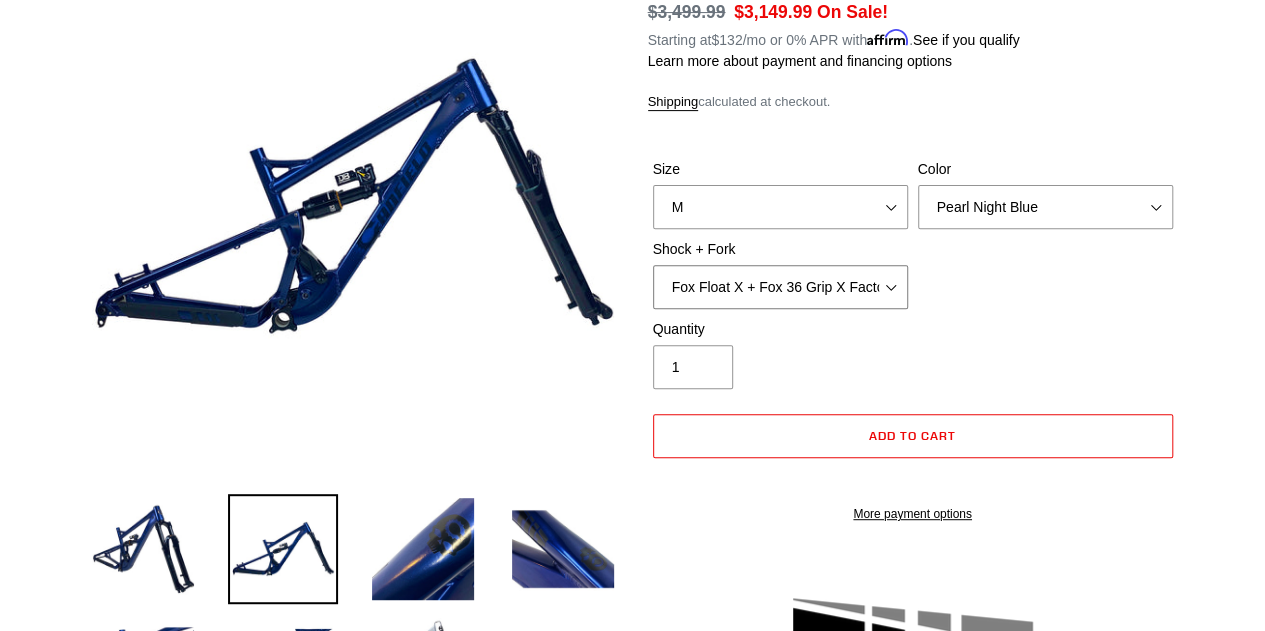 click on "Cane Creek DB Kitsuma Air + Helm MKII 140mm
Cane Creek DB Kitsuma Air + Fox 36 SL Factory Grip X 140mm
Fox Float X + Fox 36 Grip X Factory 150mm
EXT Storia V3-S + EXT Era V2.1" at bounding box center (780, 287) 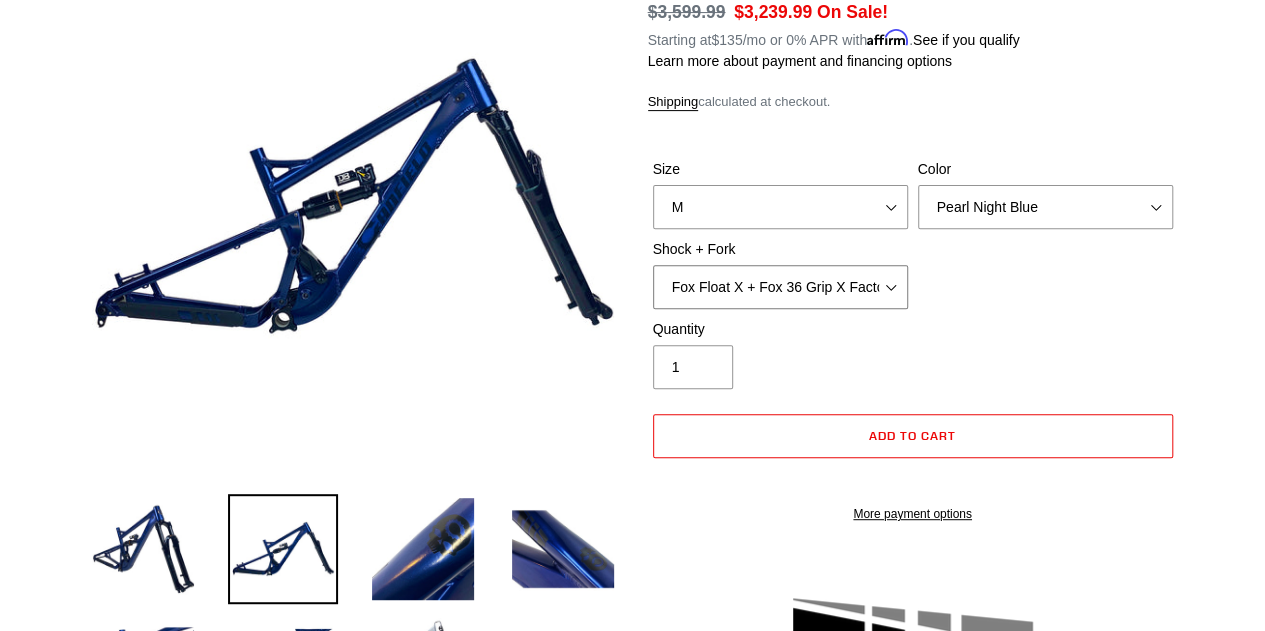 click on "Cane Creek DB Kitsuma Air + Helm MKII 140mm
Cane Creek DB Kitsuma Air + Fox 36 SL Factory Grip X 140mm
Fox Float X + Fox 36 Grip X Factory 150mm
EXT Storia V3-S + EXT Era V2.1" at bounding box center (780, 287) 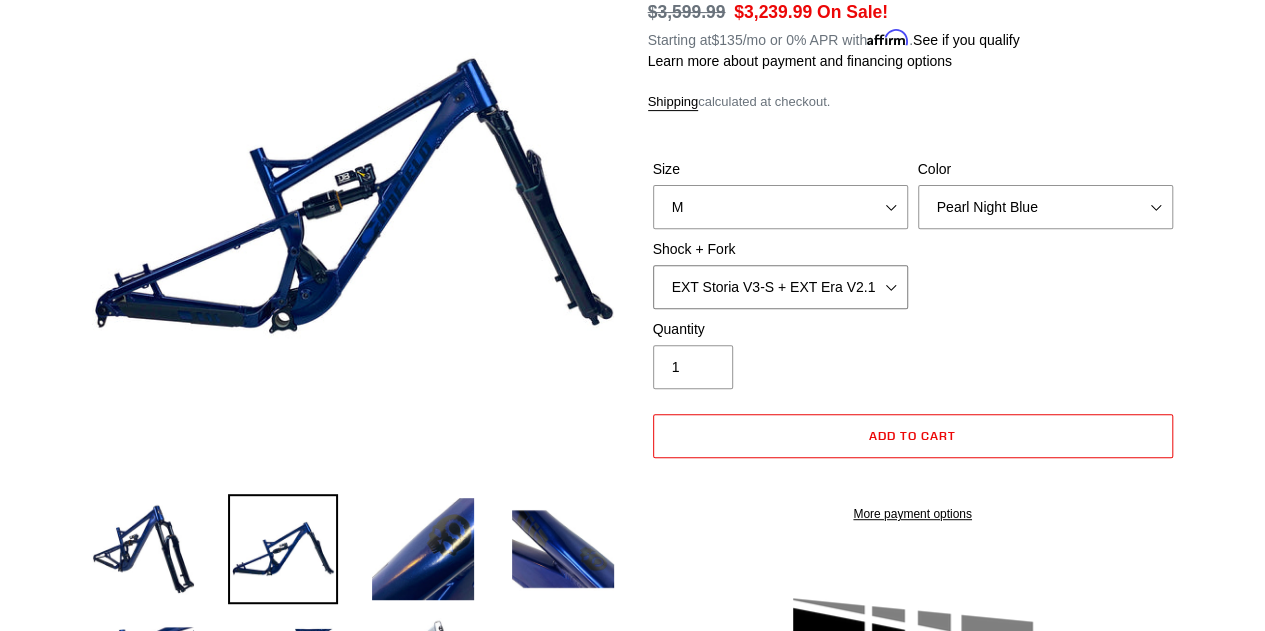 click on "Cane Creek DB Kitsuma Air + Helm MKII 140mm
Cane Creek DB Kitsuma Air + Fox 36 SL Factory Grip X 140mm
Fox Float X + Fox 36 Grip X Factory 150mm
EXT Storia V3-S + EXT Era V2.1" at bounding box center (780, 287) 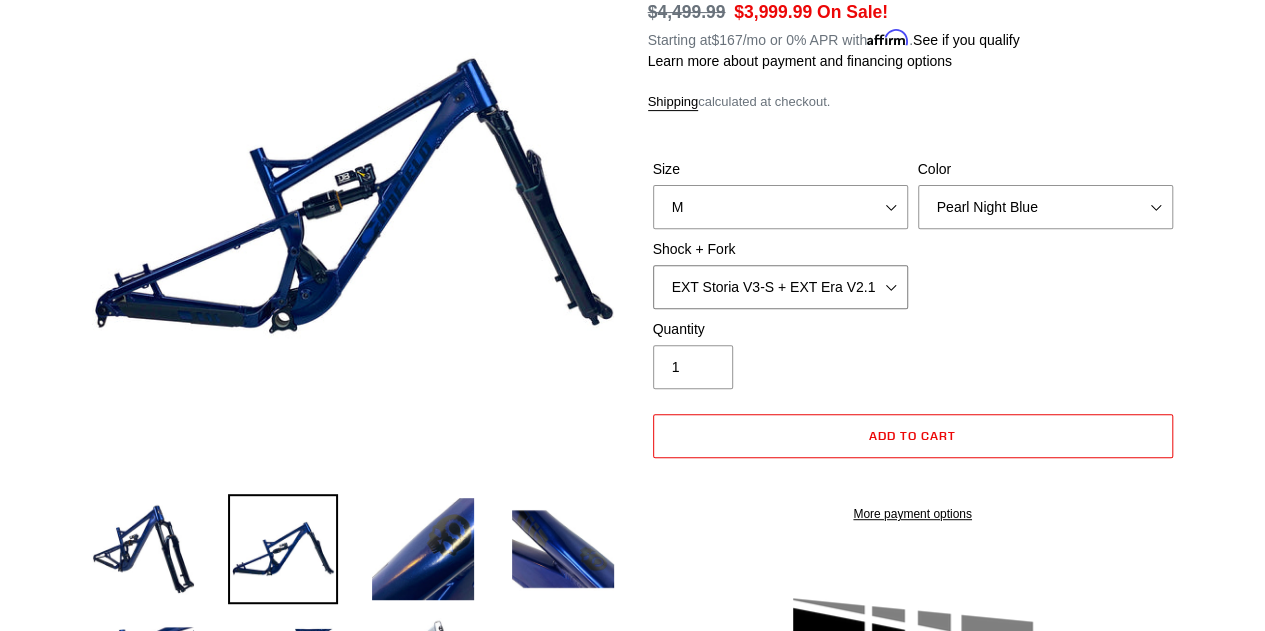 click on "Cane Creek DB Kitsuma Air + Helm MKII 140mm
Cane Creek DB Kitsuma Air + Fox 36 SL Factory Grip X 140mm
Fox Float X + Fox 36 Grip X Factory 150mm
EXT Storia V3-S + EXT Era V2.1" at bounding box center (780, 287) 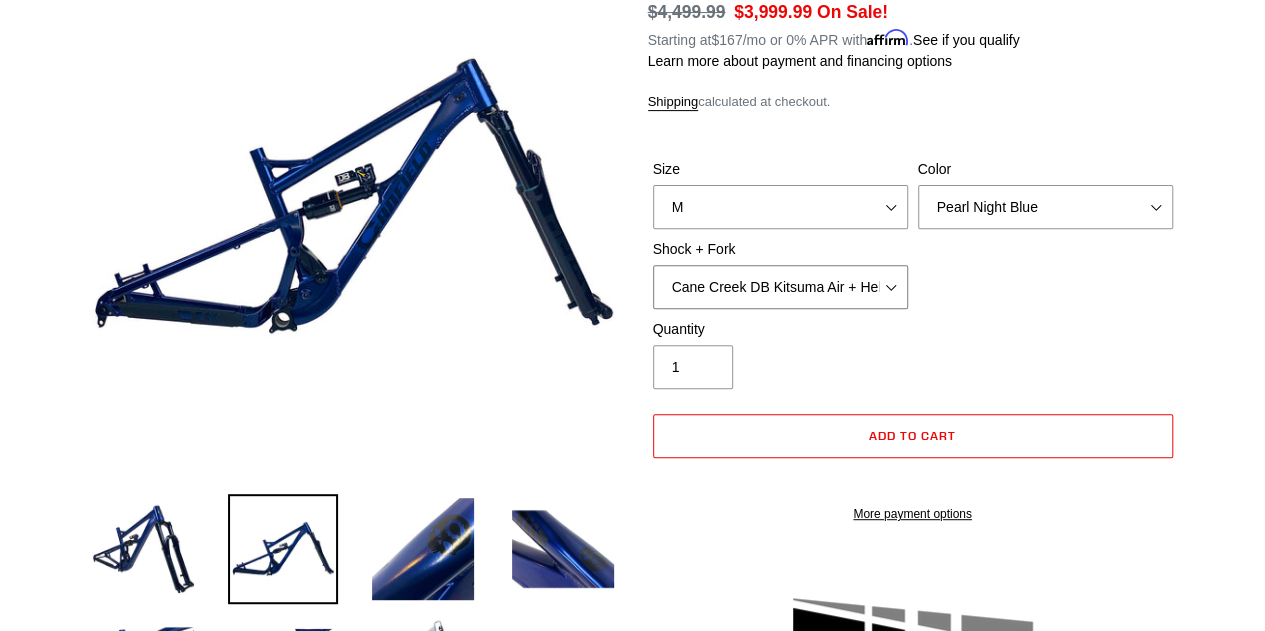 click on "Cane Creek DB Kitsuma Air + Helm MKII 140mm
Cane Creek DB Kitsuma Air + Fox 36 SL Factory Grip X 140mm
Fox Float X + Fox 36 Grip X Factory 150mm
EXT Storia V3-S + EXT Era V2.1" at bounding box center (780, 287) 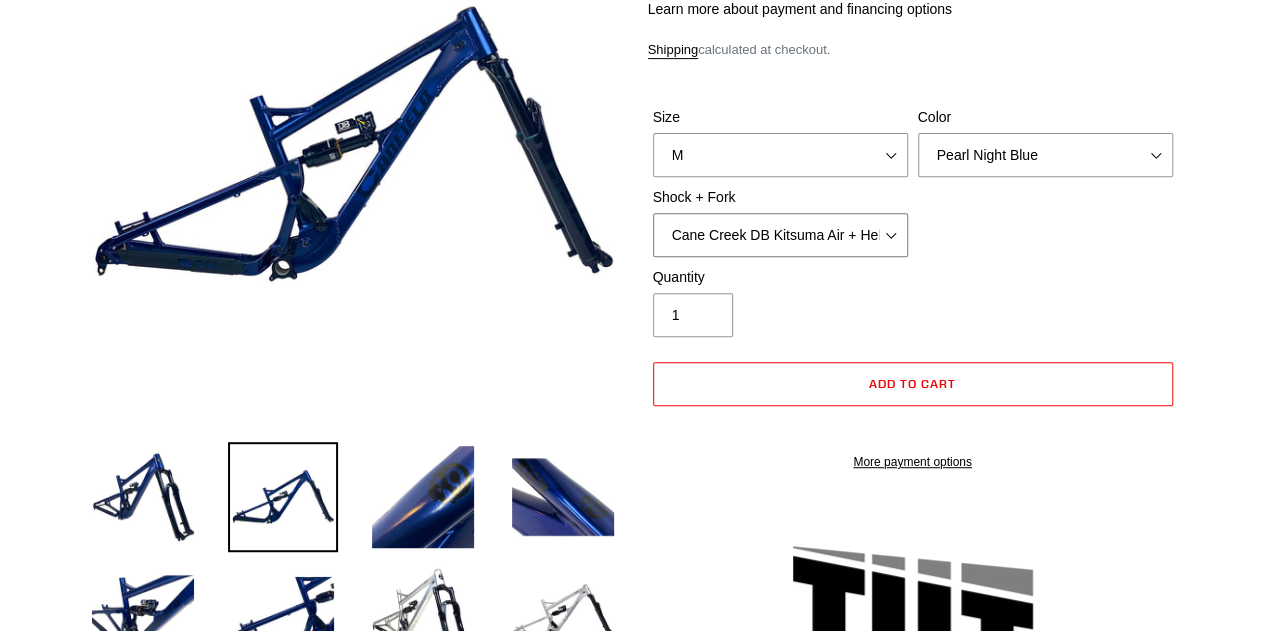 scroll, scrollTop: 327, scrollLeft: 0, axis: vertical 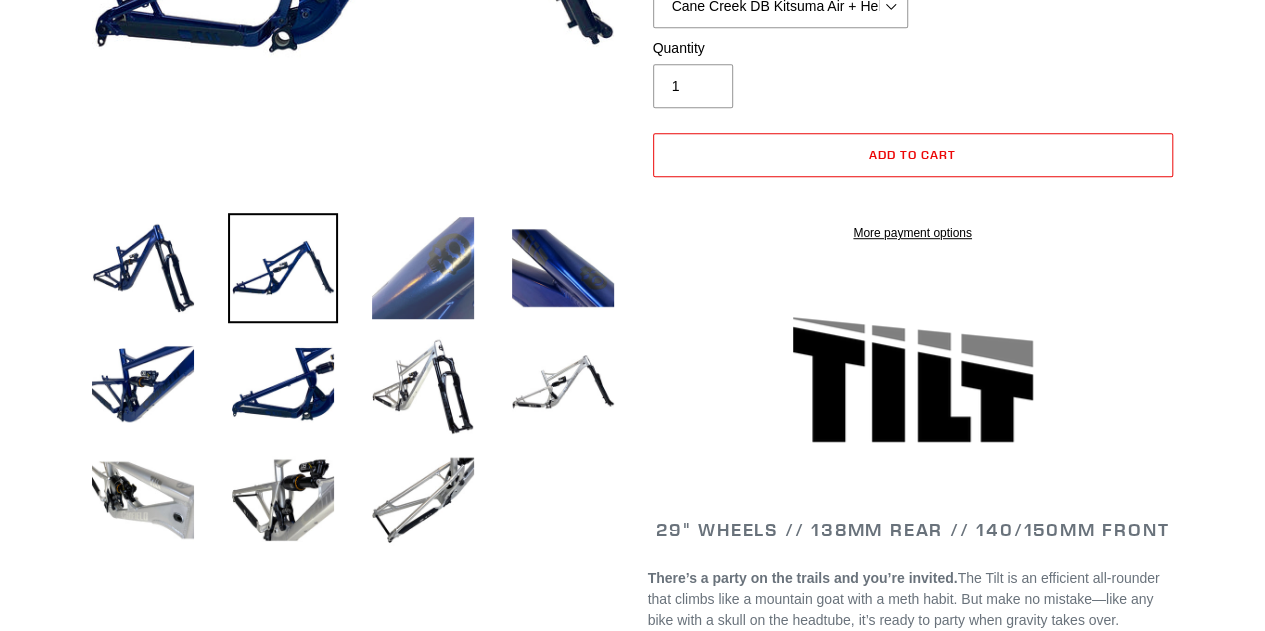 click at bounding box center [423, 268] 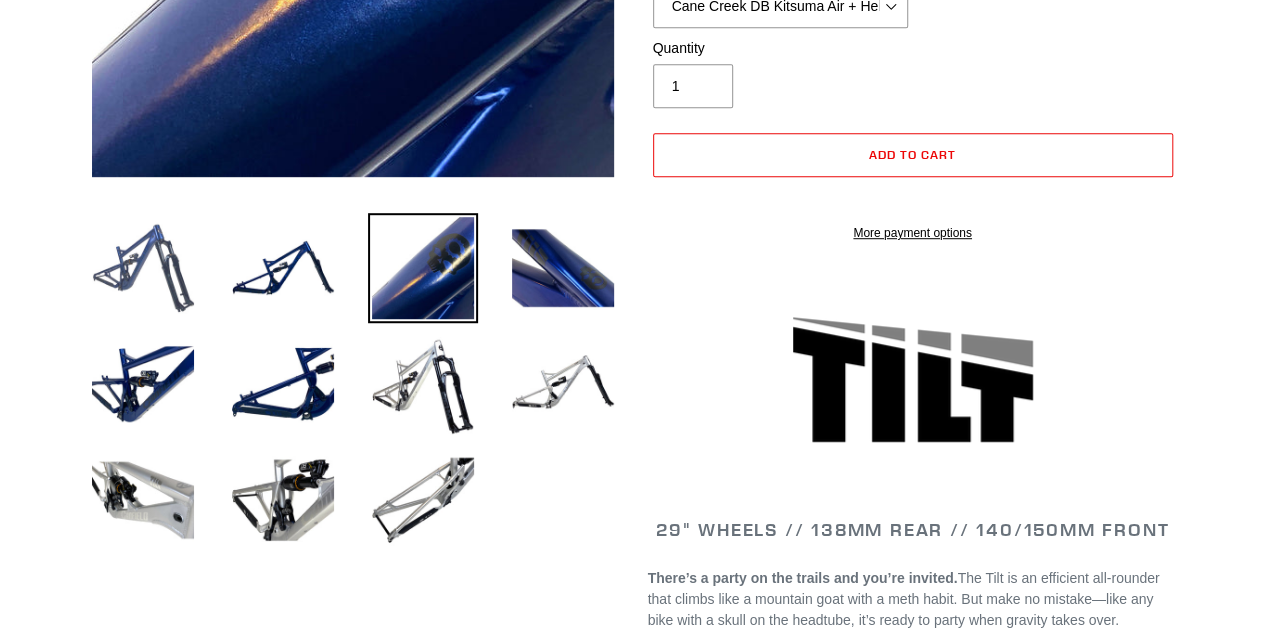 click at bounding box center [143, 268] 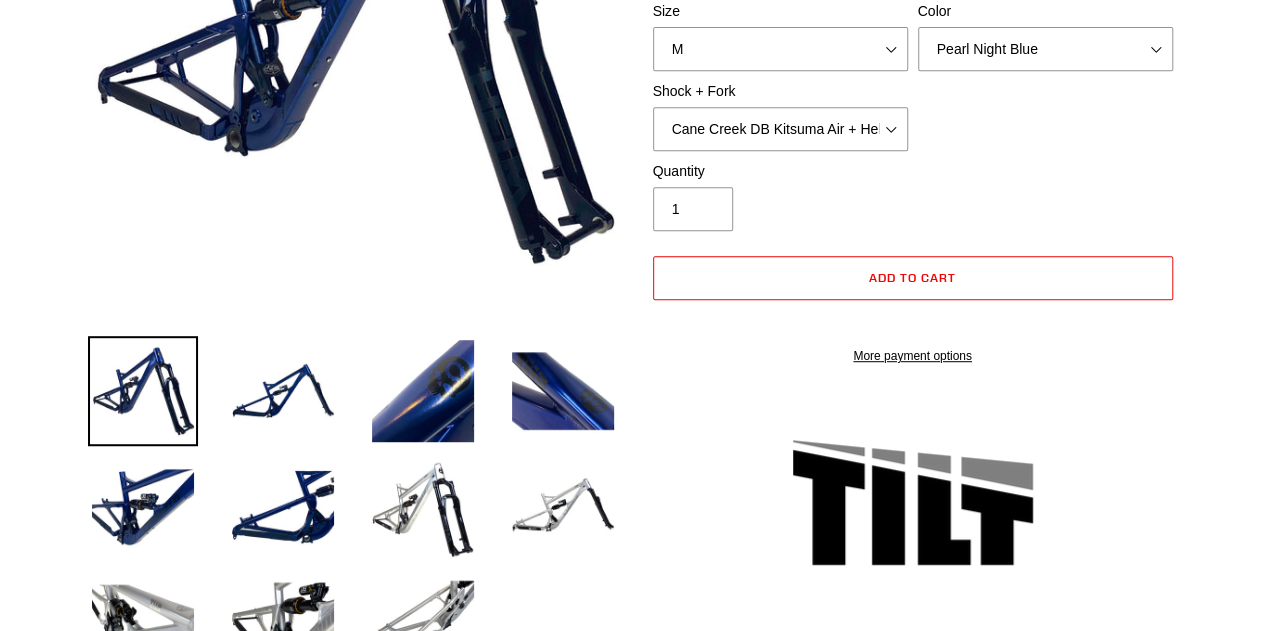 scroll, scrollTop: 400, scrollLeft: 0, axis: vertical 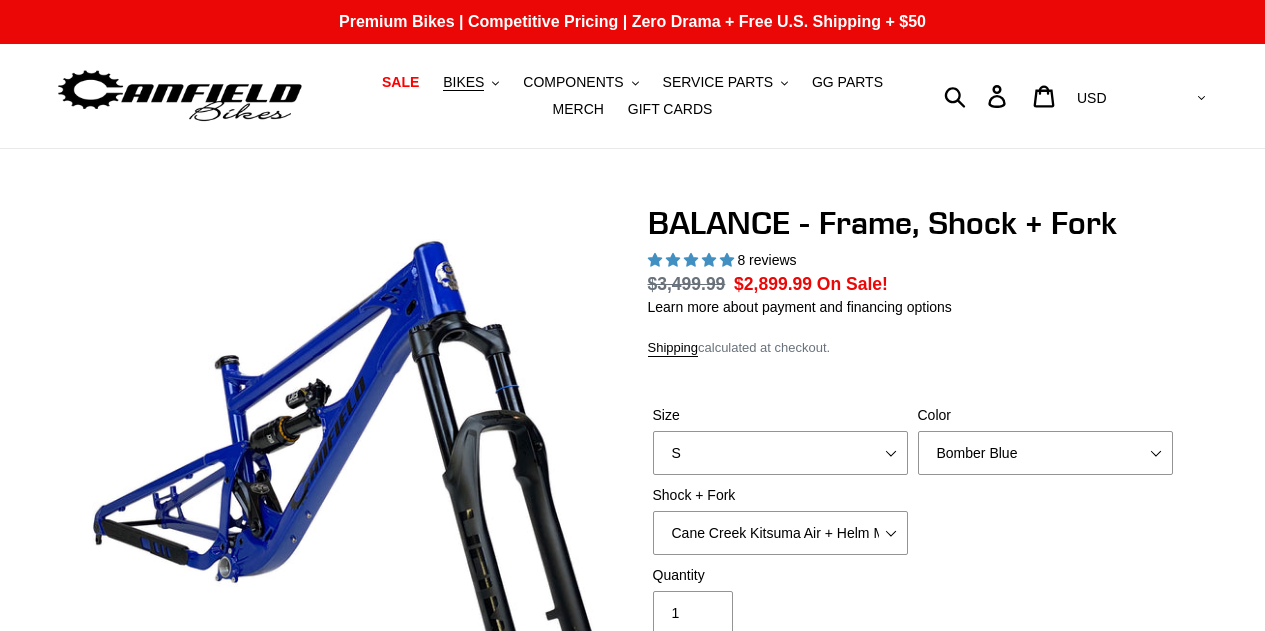 select on "highest-rating" 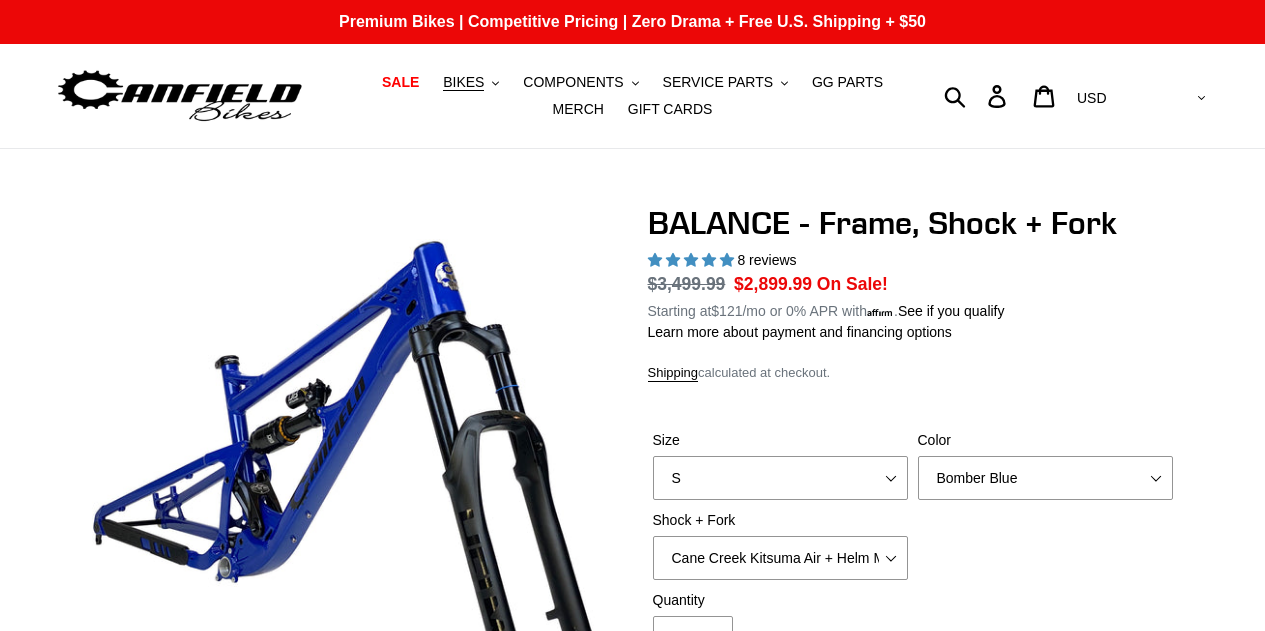 scroll, scrollTop: 0, scrollLeft: 0, axis: both 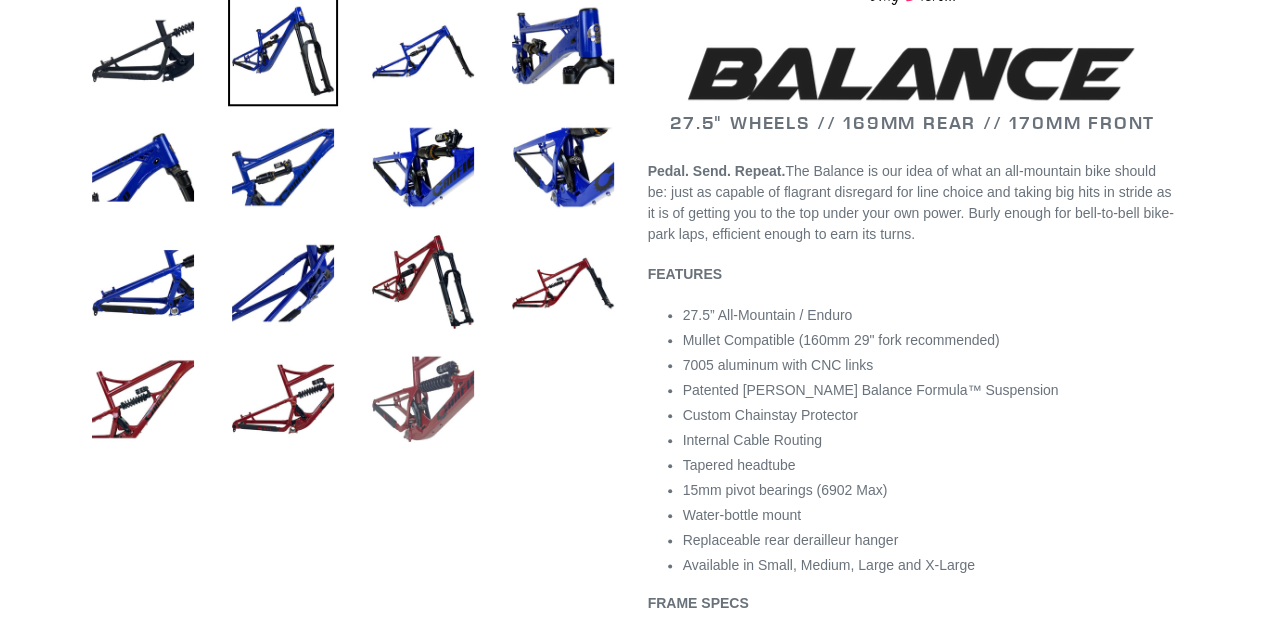 click at bounding box center [423, 399] 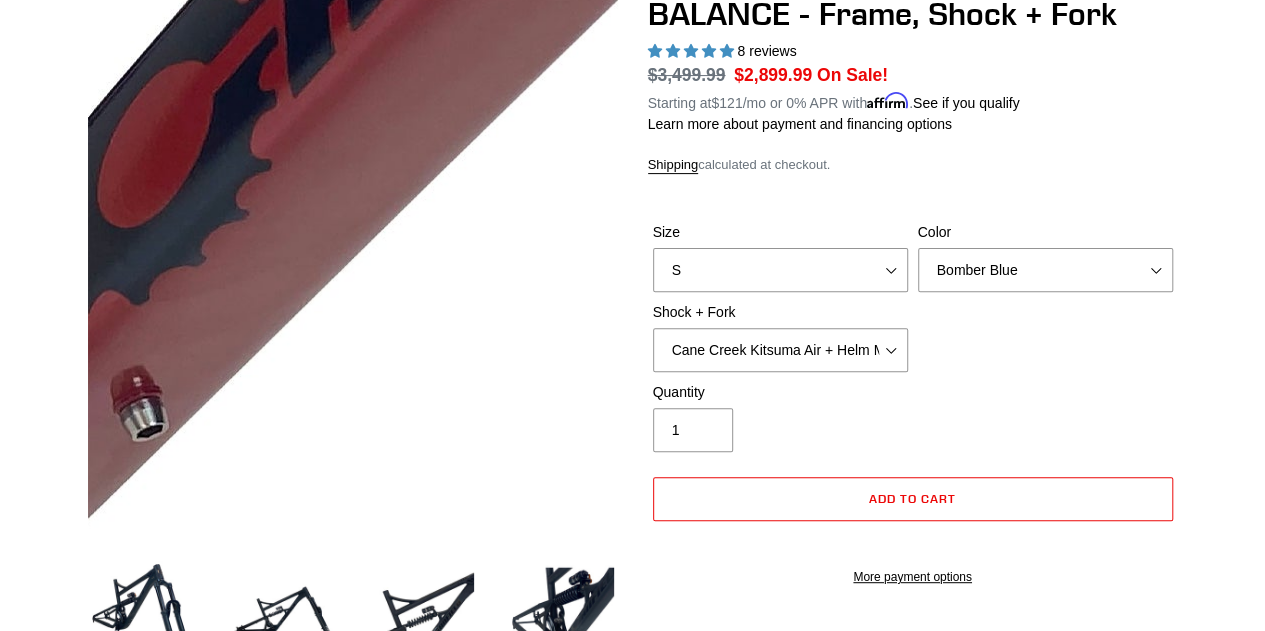 scroll, scrollTop: 165, scrollLeft: 0, axis: vertical 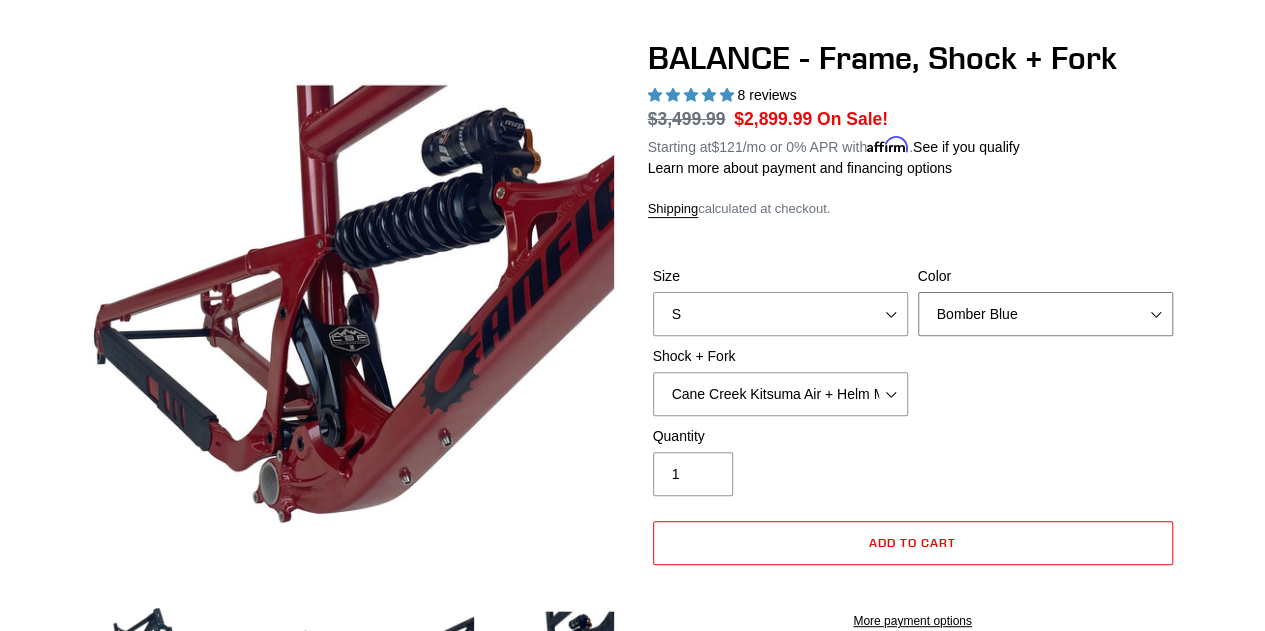 click on "Bomber Blue
Goat's Blood
Stealth Black" at bounding box center (1045, 314) 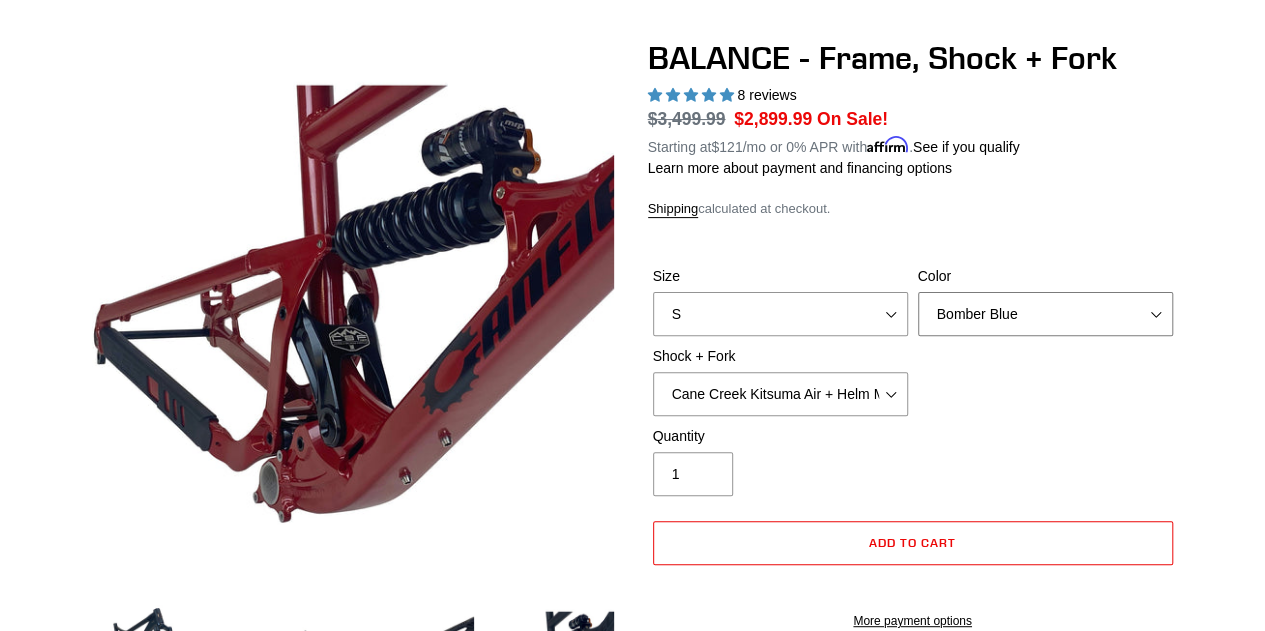 select on "Goat's Blood" 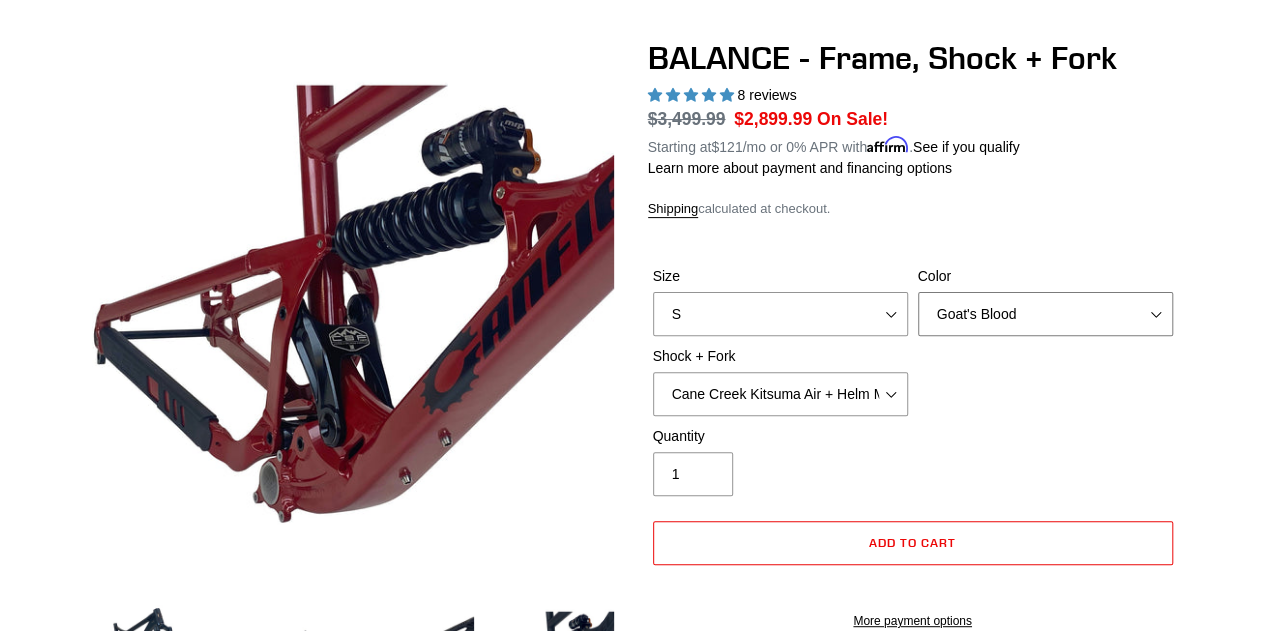 click on "Bomber Blue
Goat's Blood
Stealth Black" at bounding box center [1045, 314] 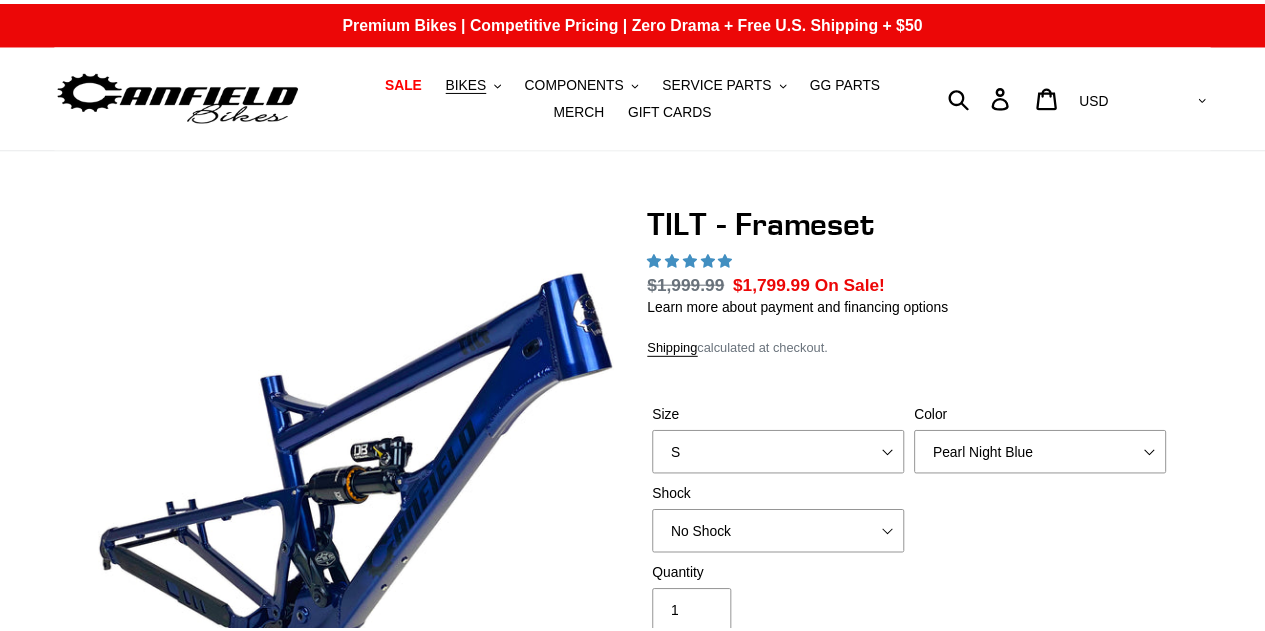 scroll, scrollTop: 0, scrollLeft: 0, axis: both 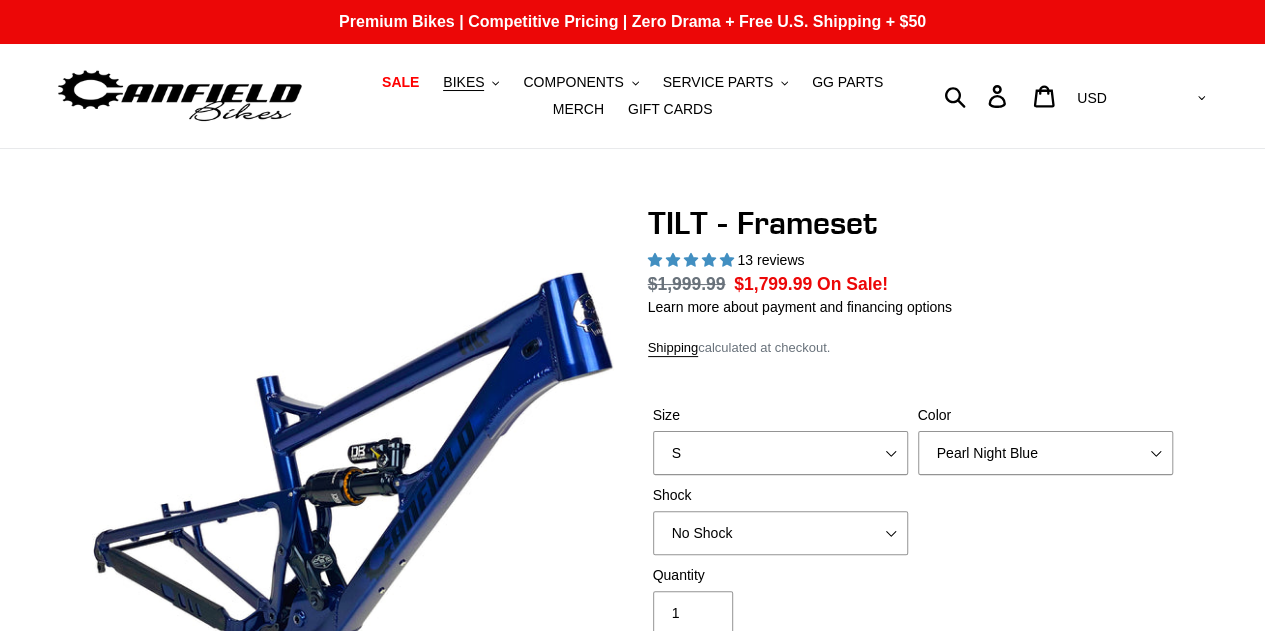 select on "highest-rating" 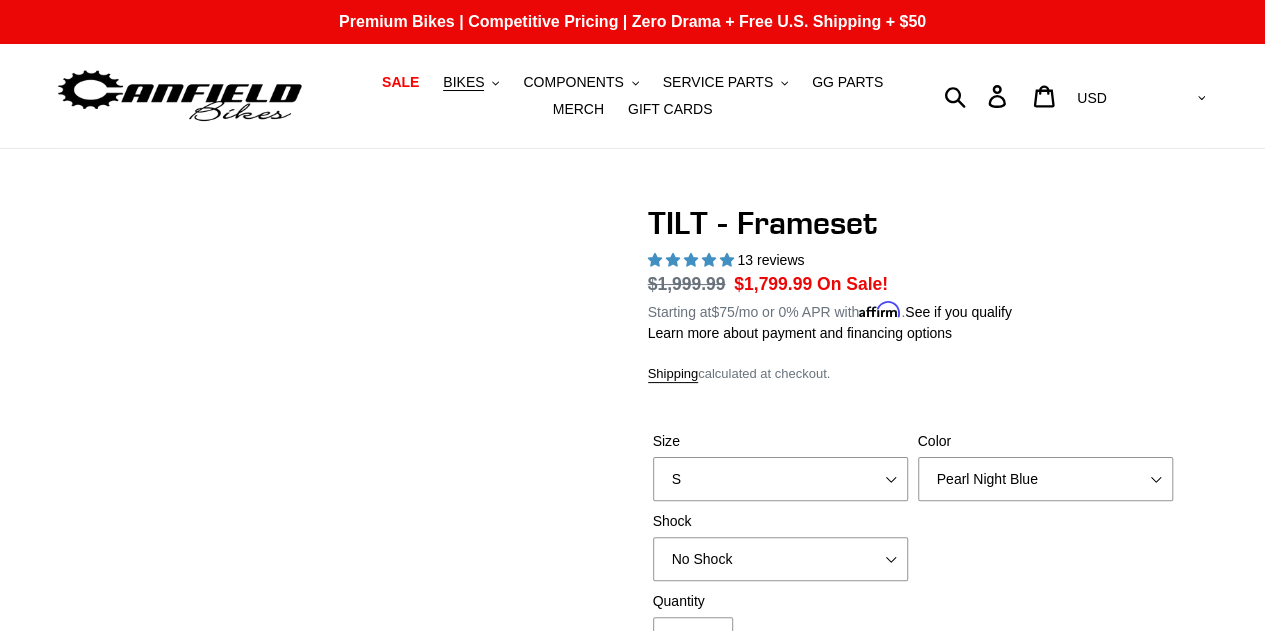 scroll, scrollTop: 0, scrollLeft: 0, axis: both 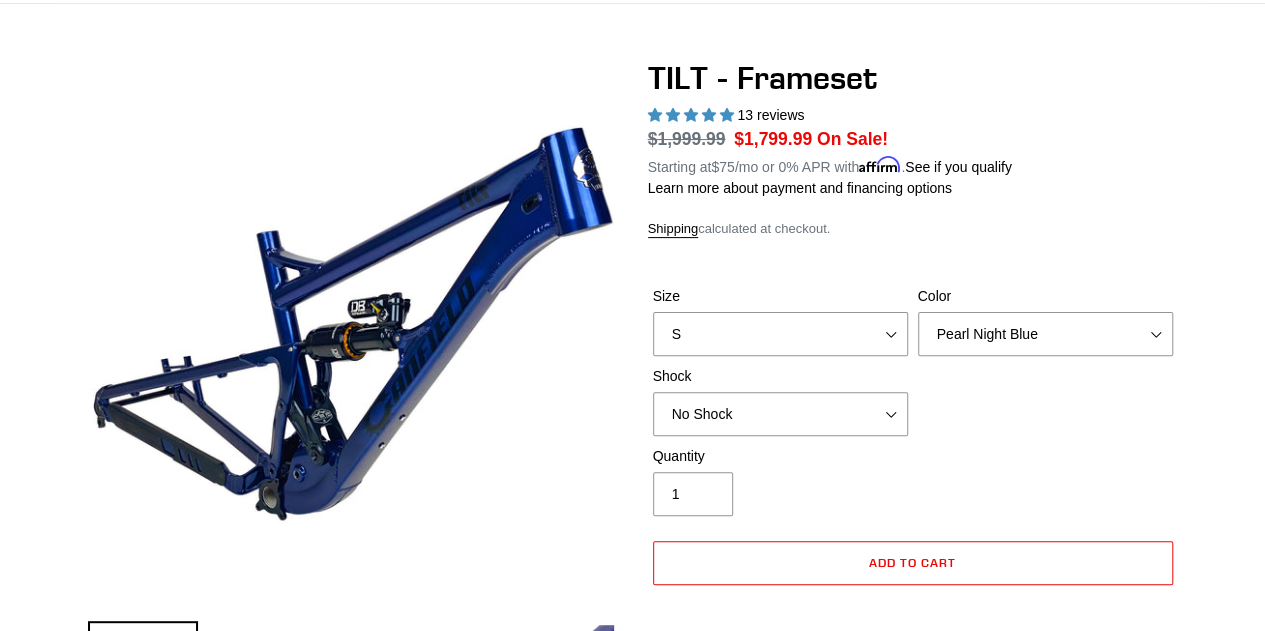 click on "13 reviews" at bounding box center (770, 115) 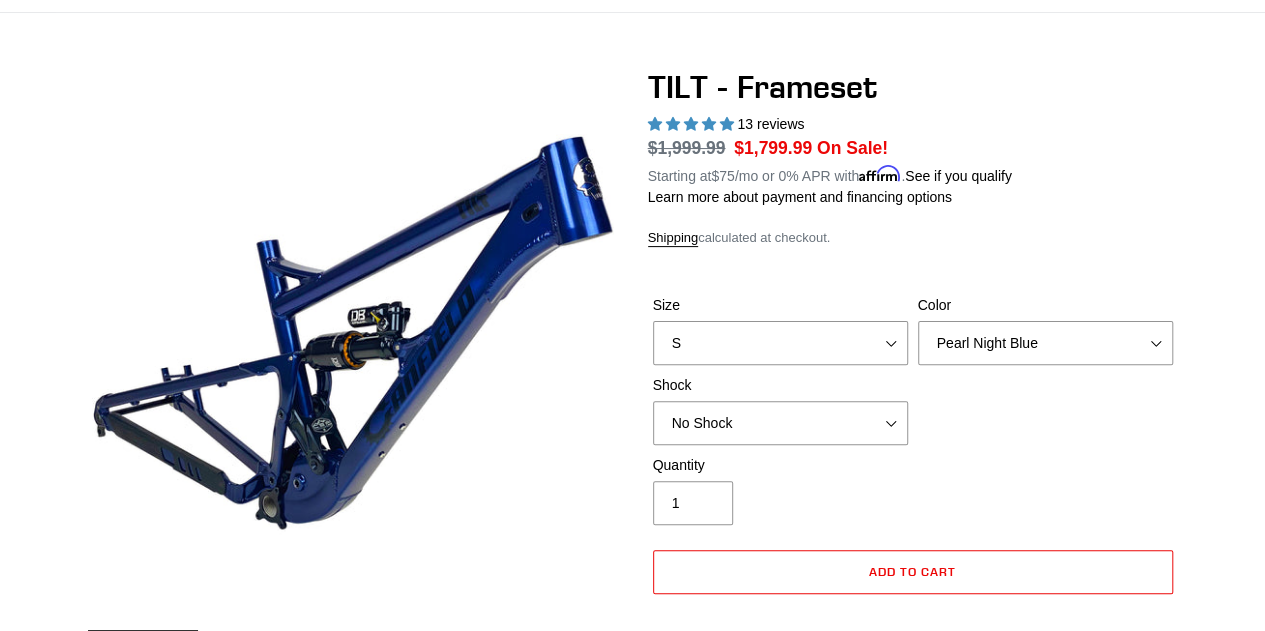 scroll, scrollTop: 135, scrollLeft: 0, axis: vertical 